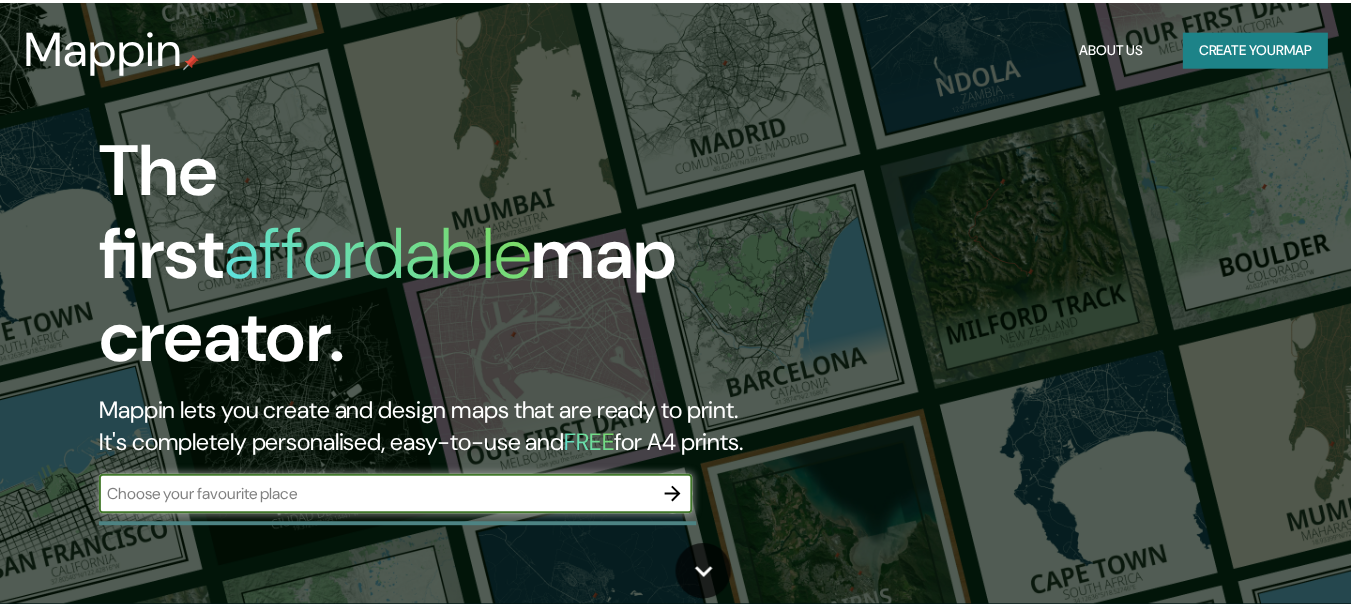 scroll, scrollTop: 0, scrollLeft: 0, axis: both 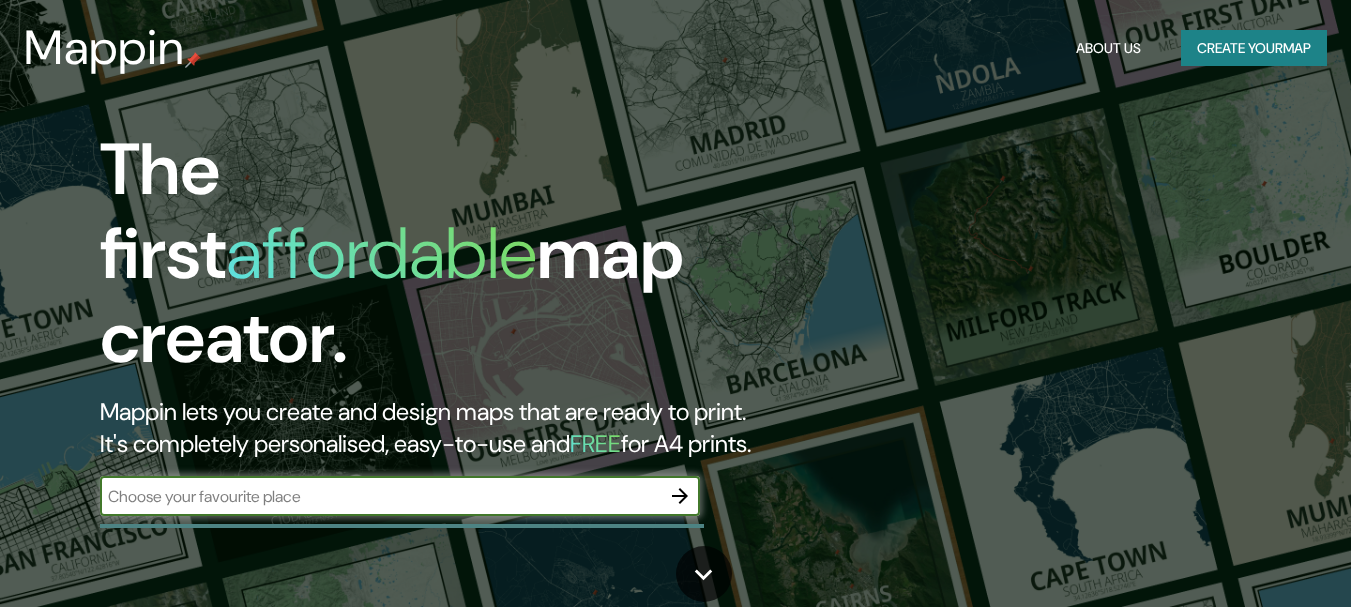 click at bounding box center (380, 496) 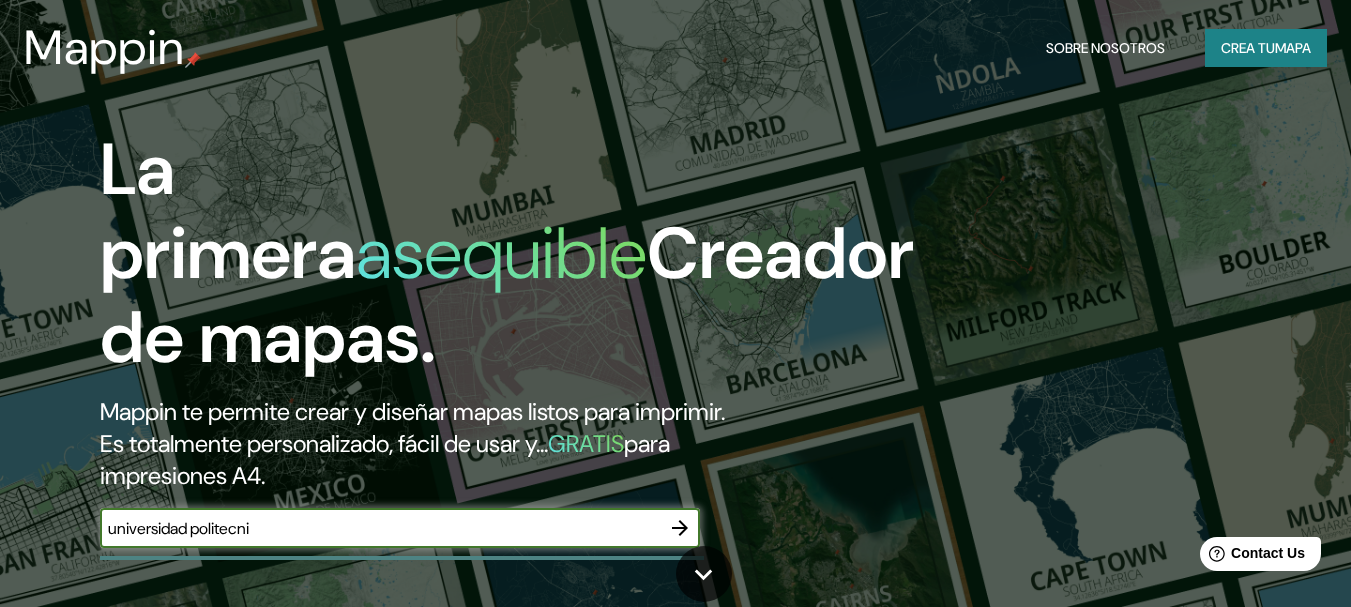 scroll, scrollTop: 0, scrollLeft: 0, axis: both 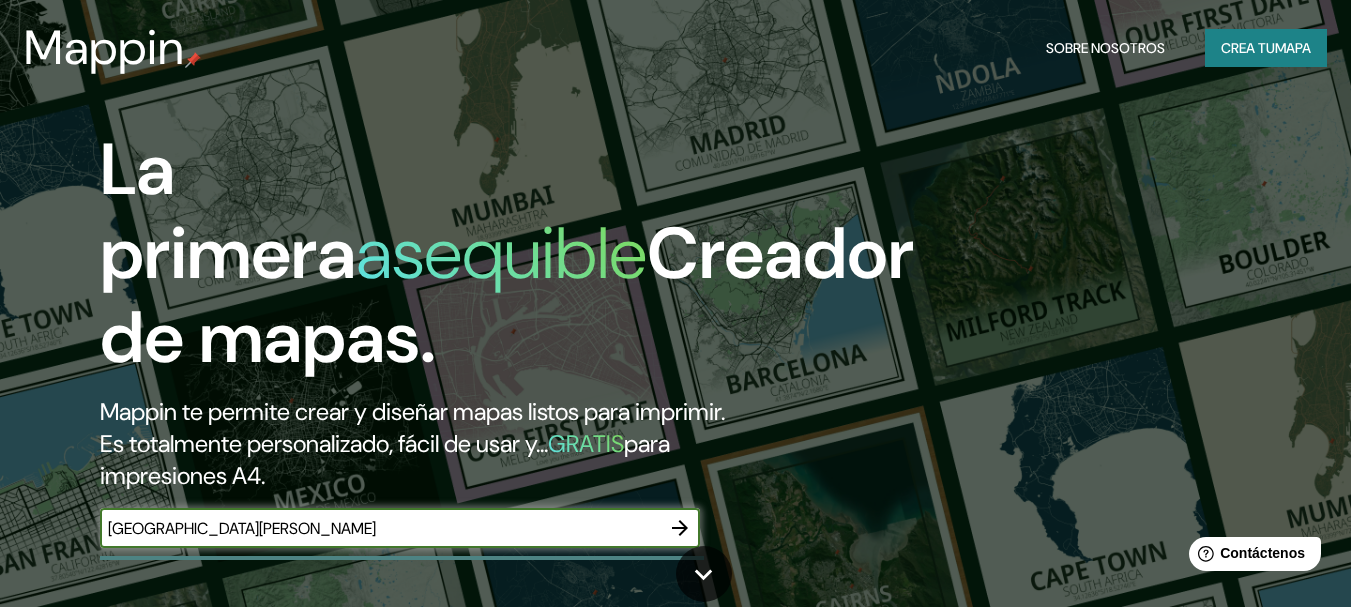 type on "[GEOGRAPHIC_DATA][PERSON_NAME]" 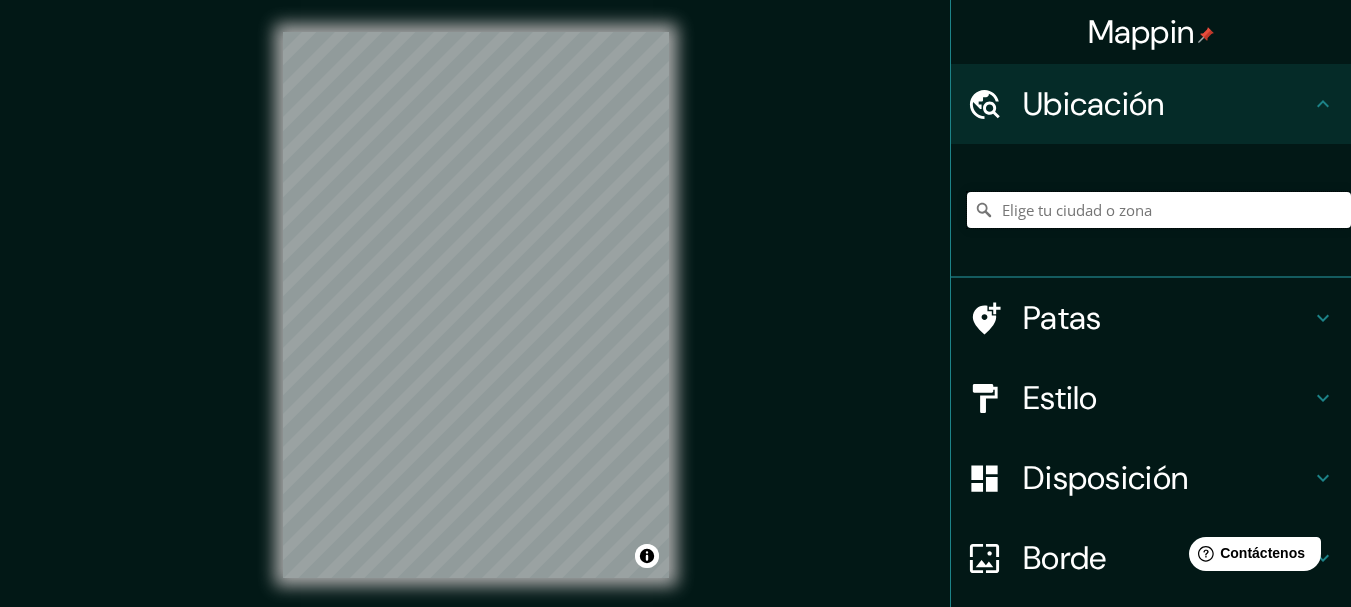 click at bounding box center (1159, 210) 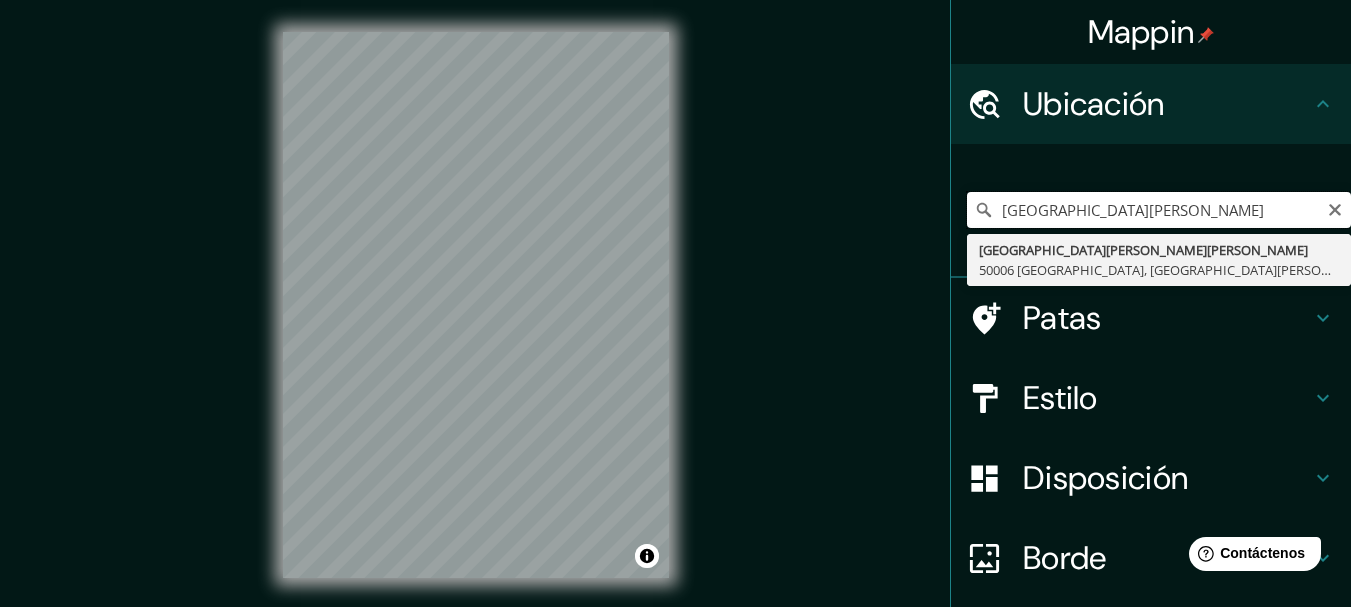 click on "[GEOGRAPHIC_DATA][PERSON_NAME]" at bounding box center [1159, 210] 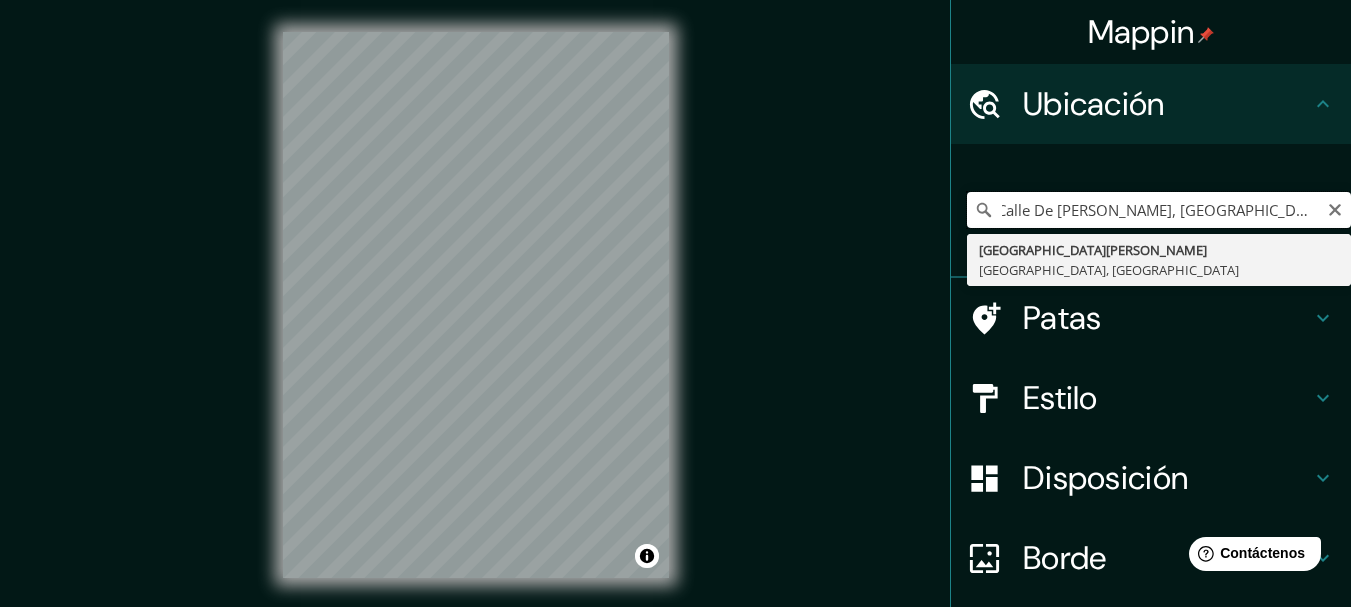 scroll, scrollTop: 0, scrollLeft: 0, axis: both 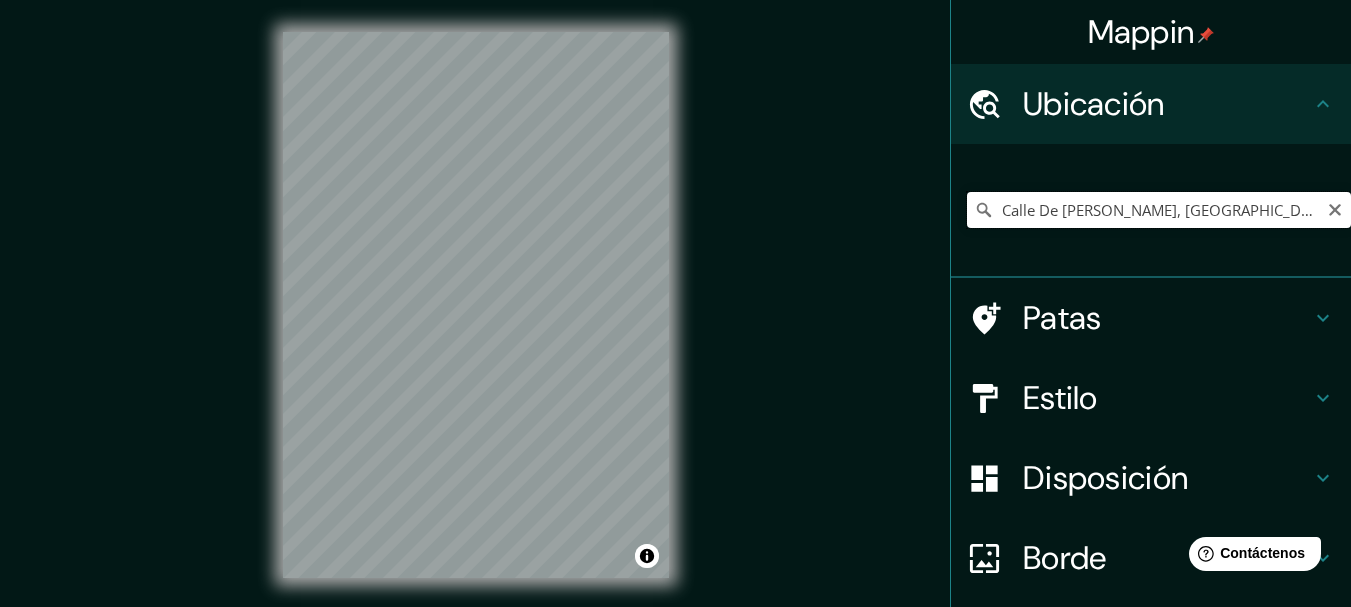 drag, startPoint x: 1018, startPoint y: 211, endPoint x: 970, endPoint y: 220, distance: 48.83646 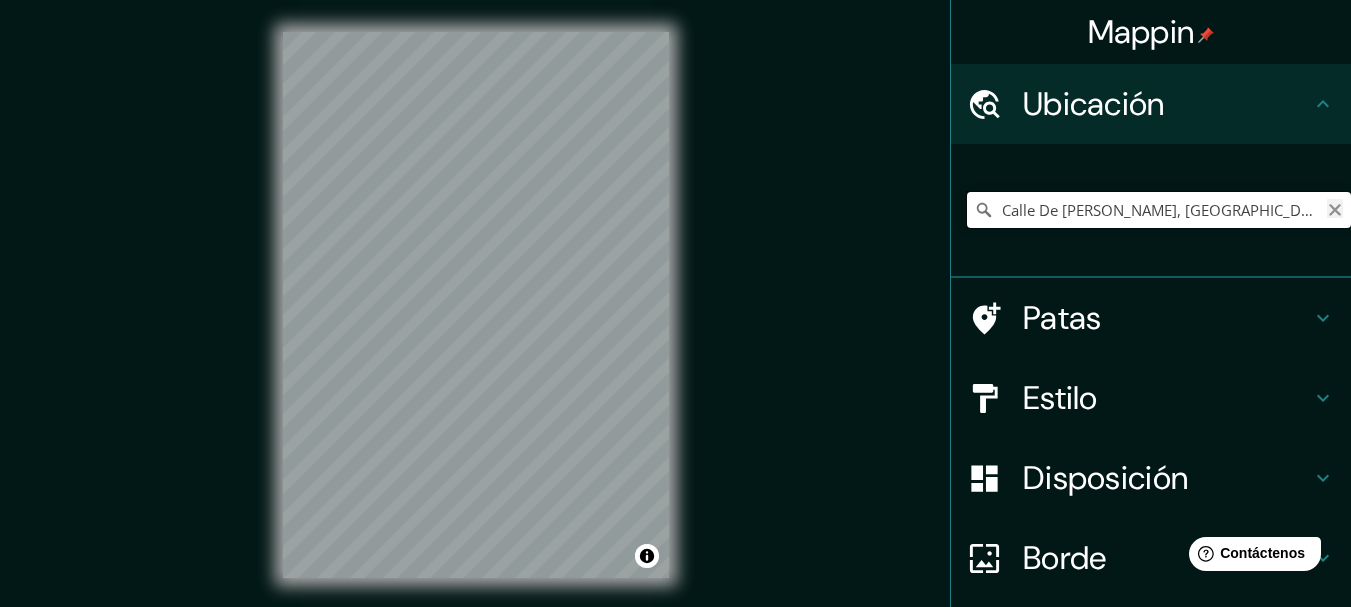 type on "Calle De [PERSON_NAME], [GEOGRAPHIC_DATA], [GEOGRAPHIC_DATA], [GEOGRAPHIC_DATA]" 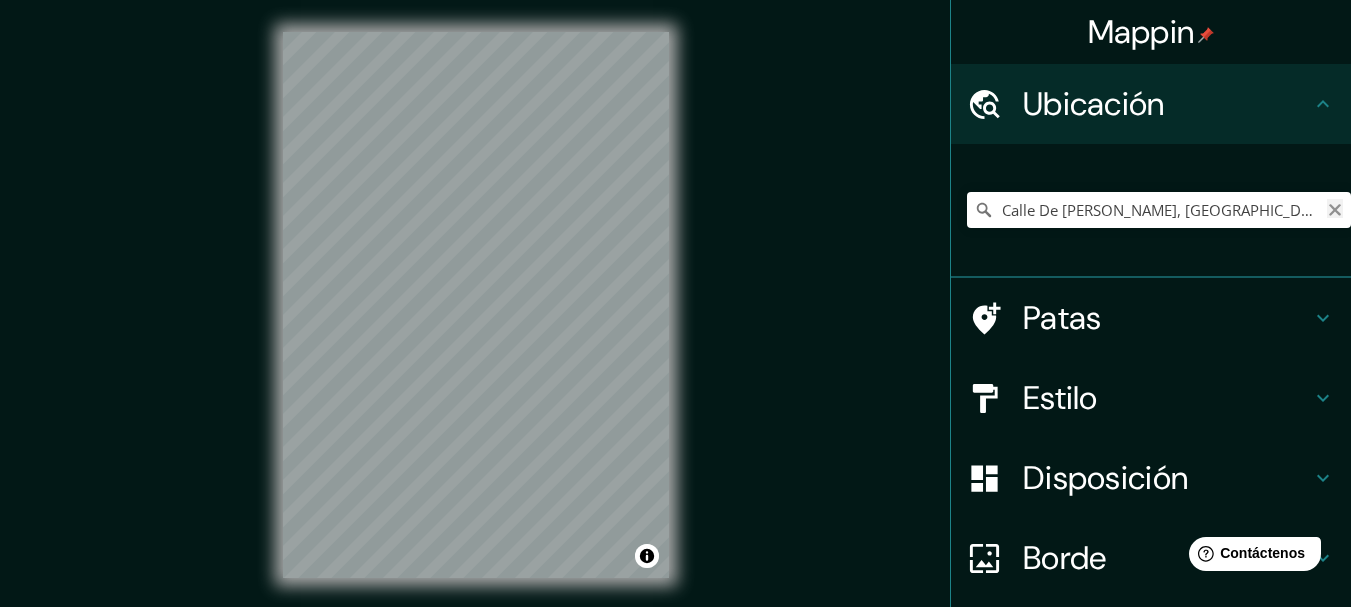 click 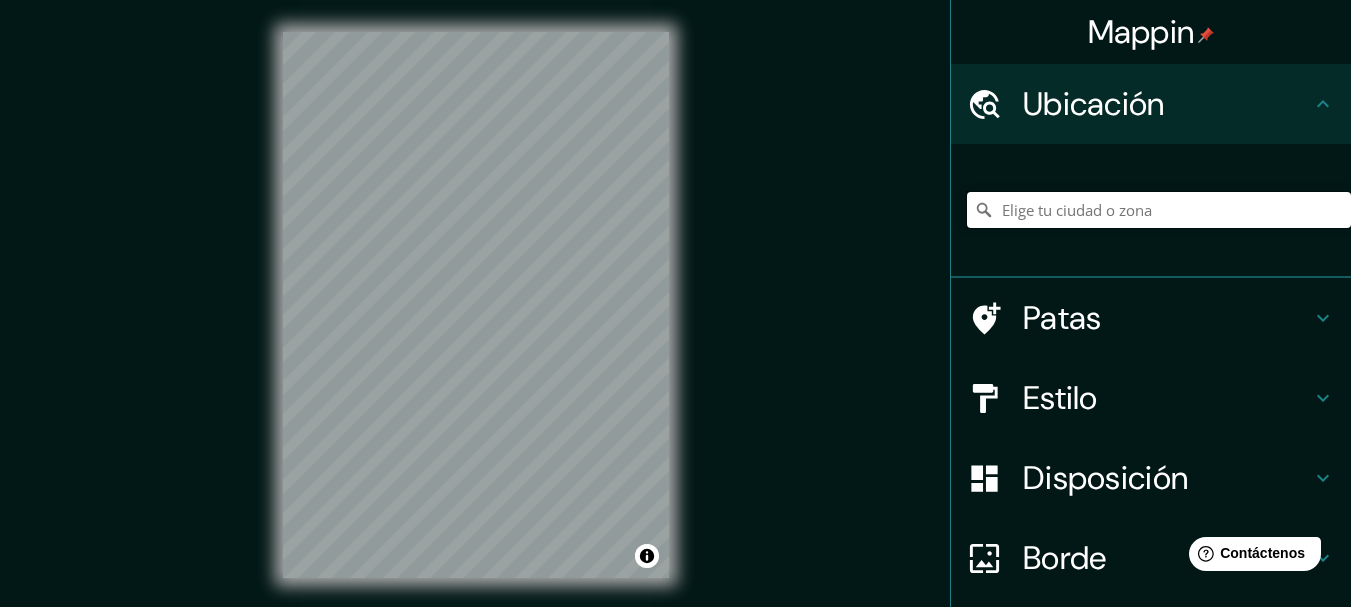 click at bounding box center [1159, 210] 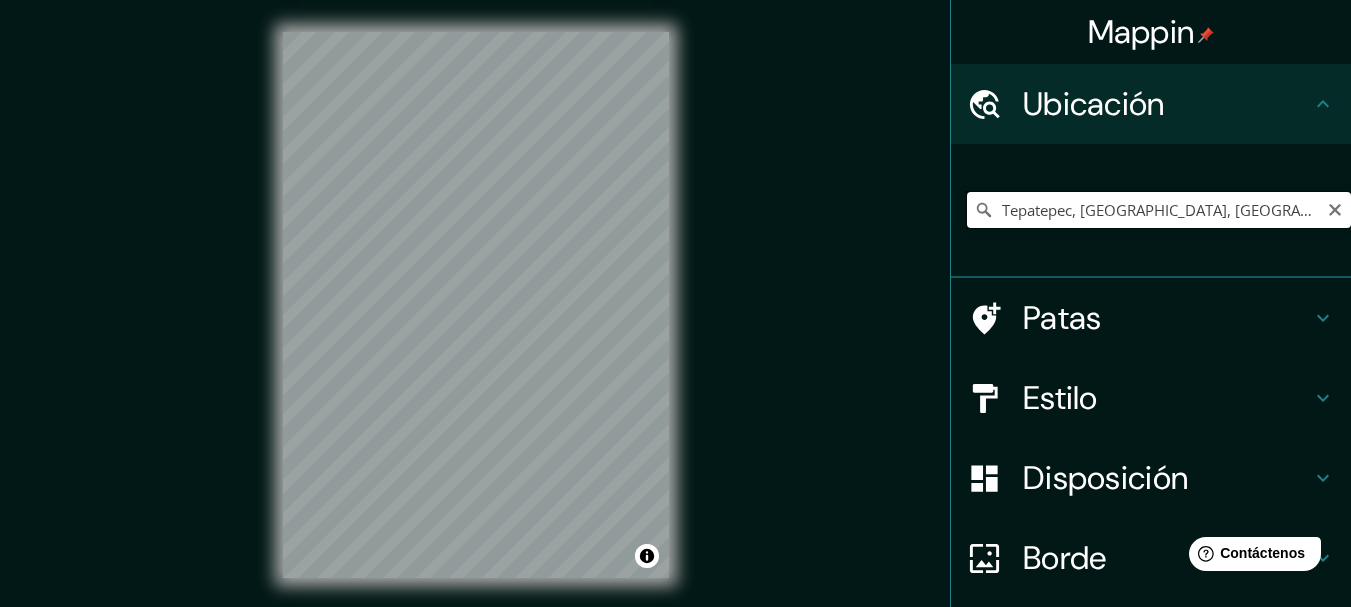 click on "Tepatepec, [GEOGRAPHIC_DATA], [GEOGRAPHIC_DATA]" at bounding box center [1159, 210] 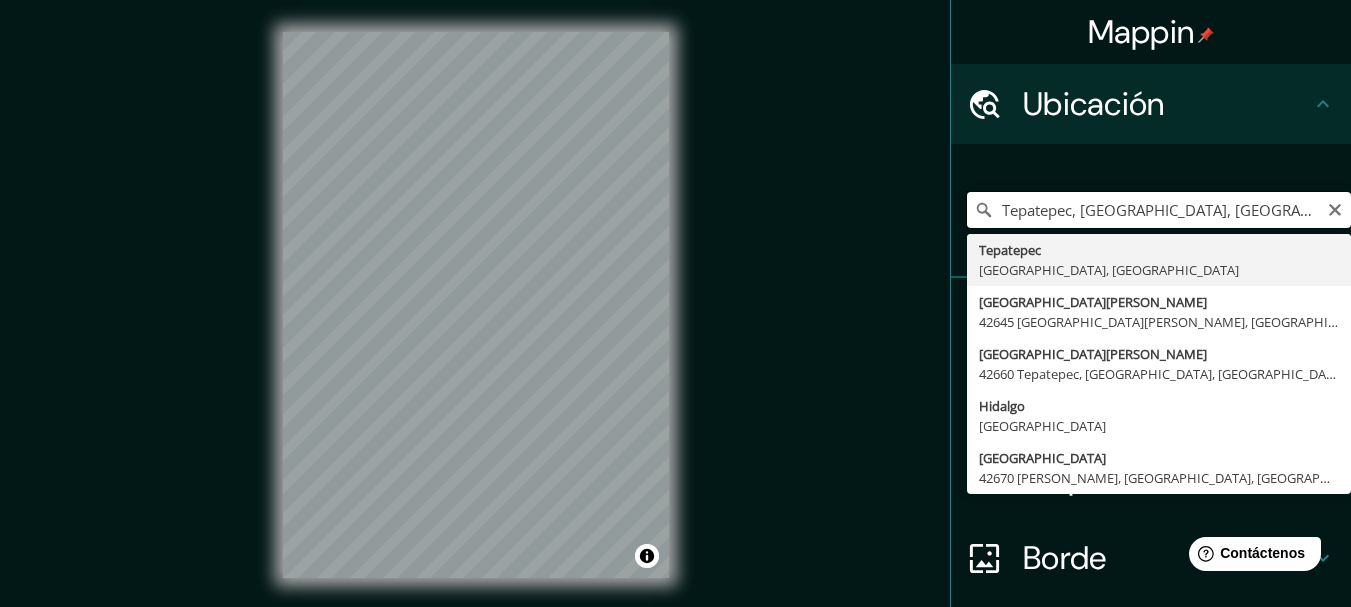 click on "Tepatepec, [GEOGRAPHIC_DATA], [GEOGRAPHIC_DATA]" at bounding box center [1159, 210] 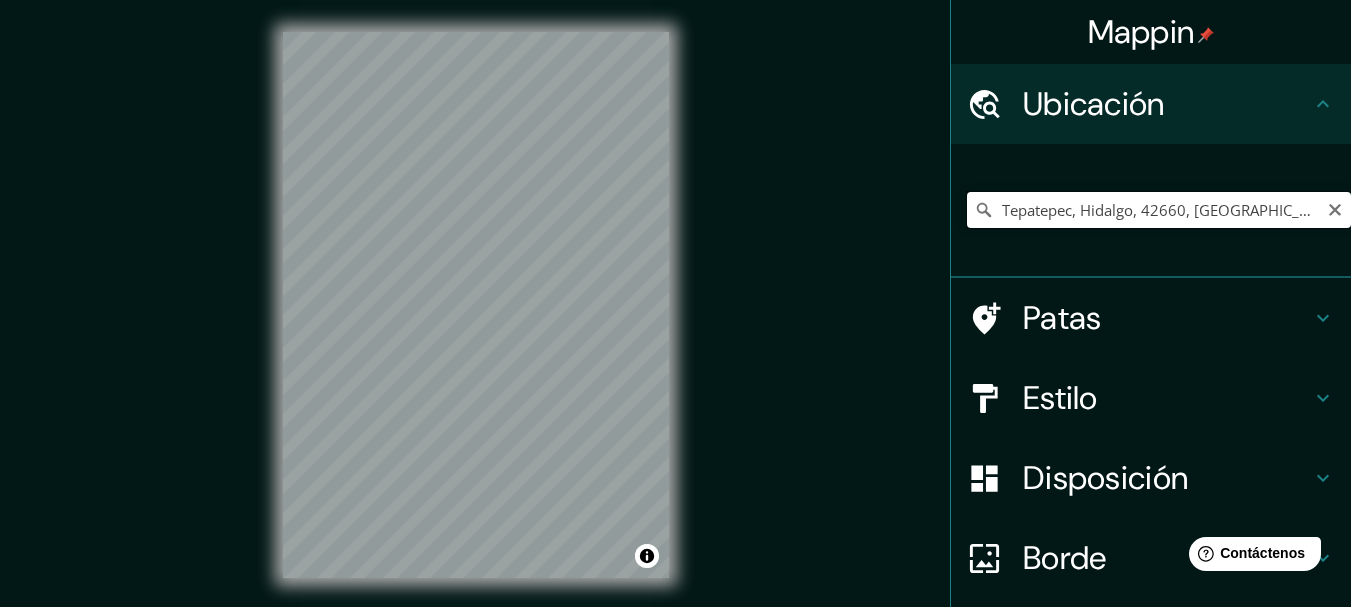 click on "Tepatepec, Hidalgo, 42660, [GEOGRAPHIC_DATA]" at bounding box center [1159, 210] 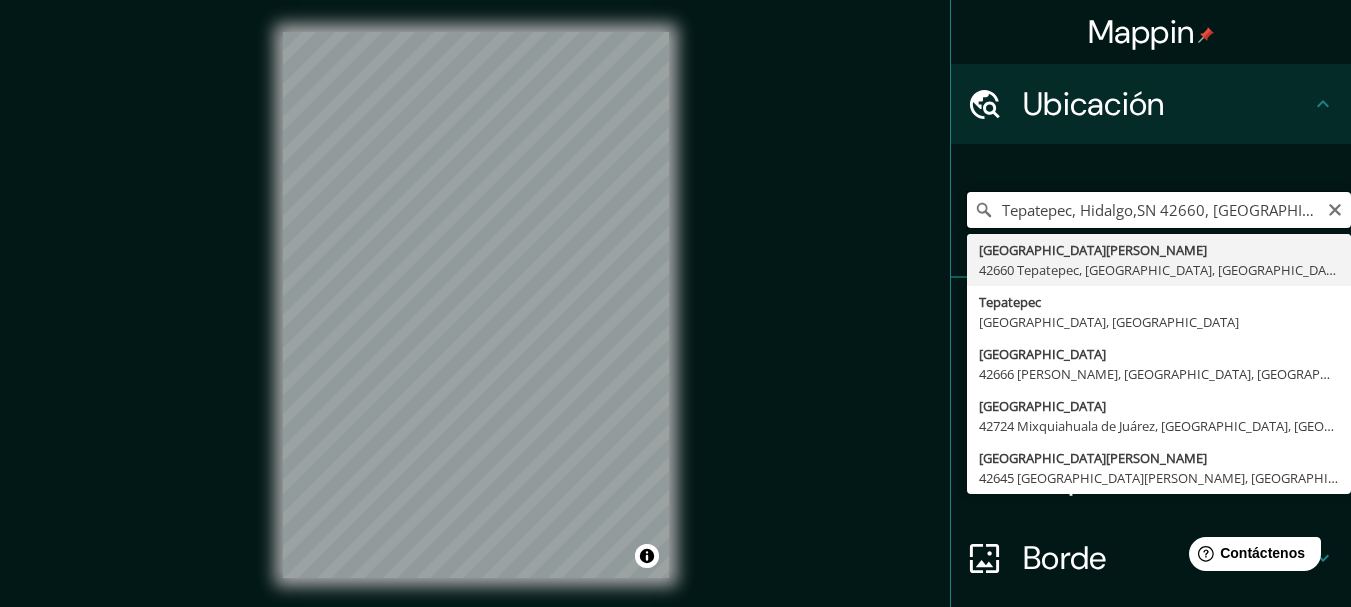 click on "Tepatepec, Hidalgo,SN 42660, [GEOGRAPHIC_DATA]" at bounding box center [1159, 210] 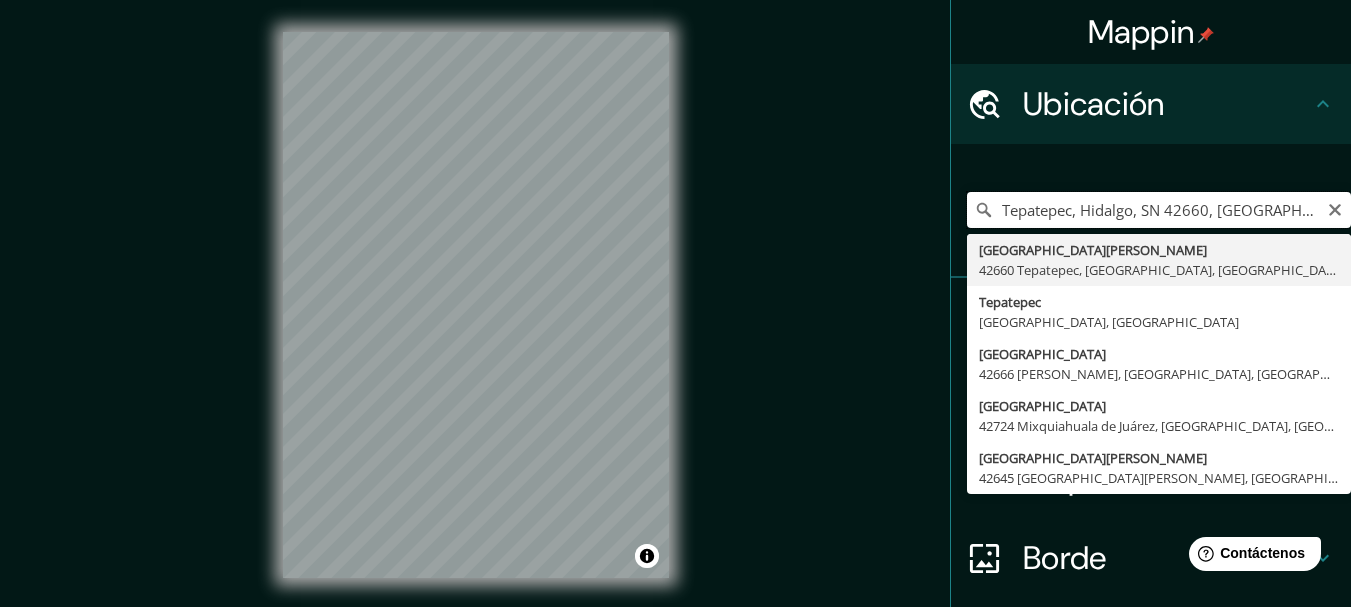 click on "Tepatepec, Hidalgo, SN 42660, [GEOGRAPHIC_DATA]" at bounding box center (1159, 210) 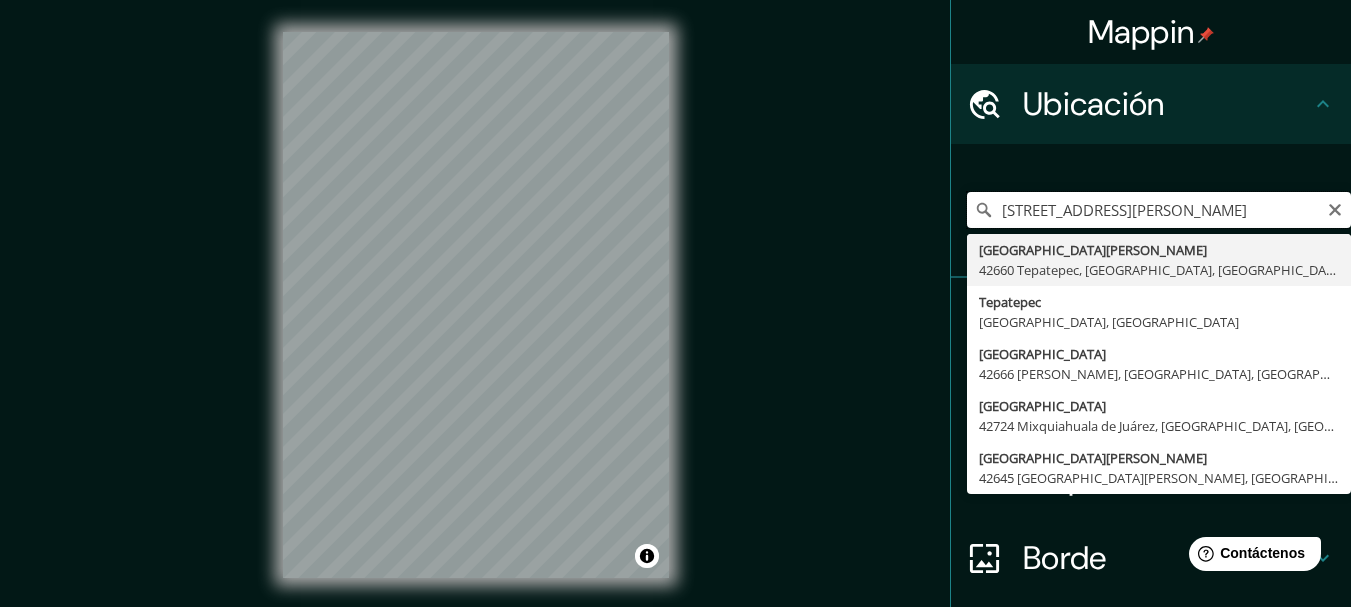 drag, startPoint x: 1148, startPoint y: 211, endPoint x: 963, endPoint y: 212, distance: 185.0027 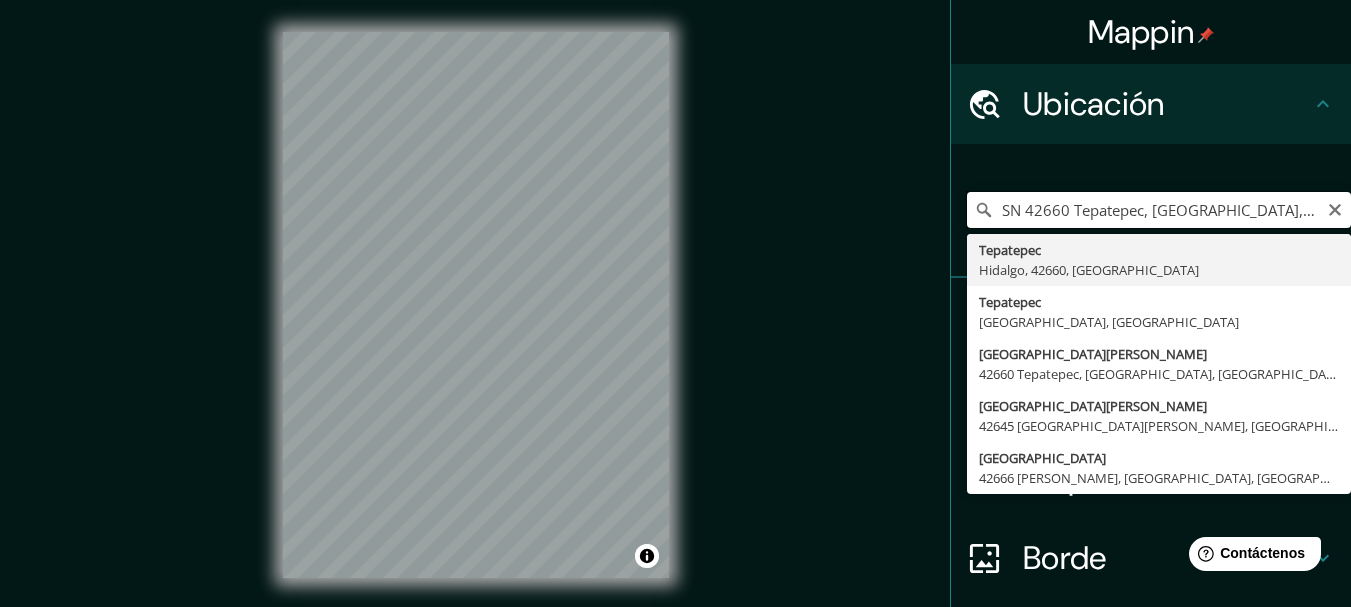 click on "SN 42660 Tepatepec, [GEOGRAPHIC_DATA], [GEOGRAPHIC_DATA]" at bounding box center (1159, 210) 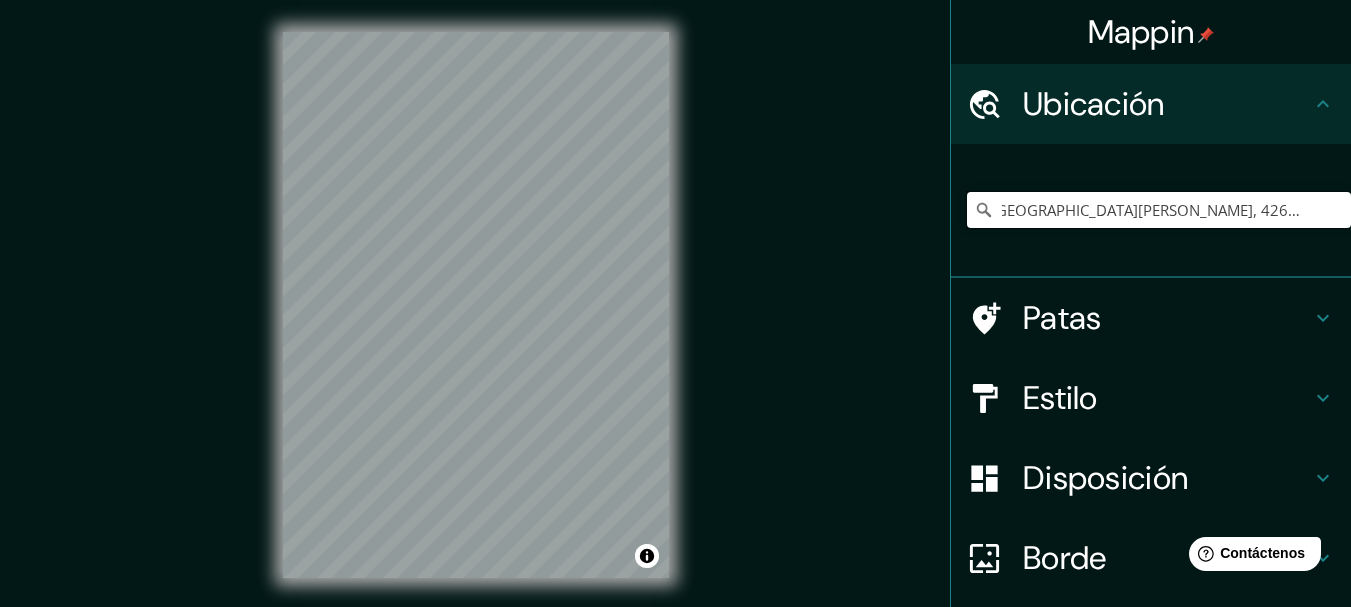 scroll, scrollTop: 0, scrollLeft: 0, axis: both 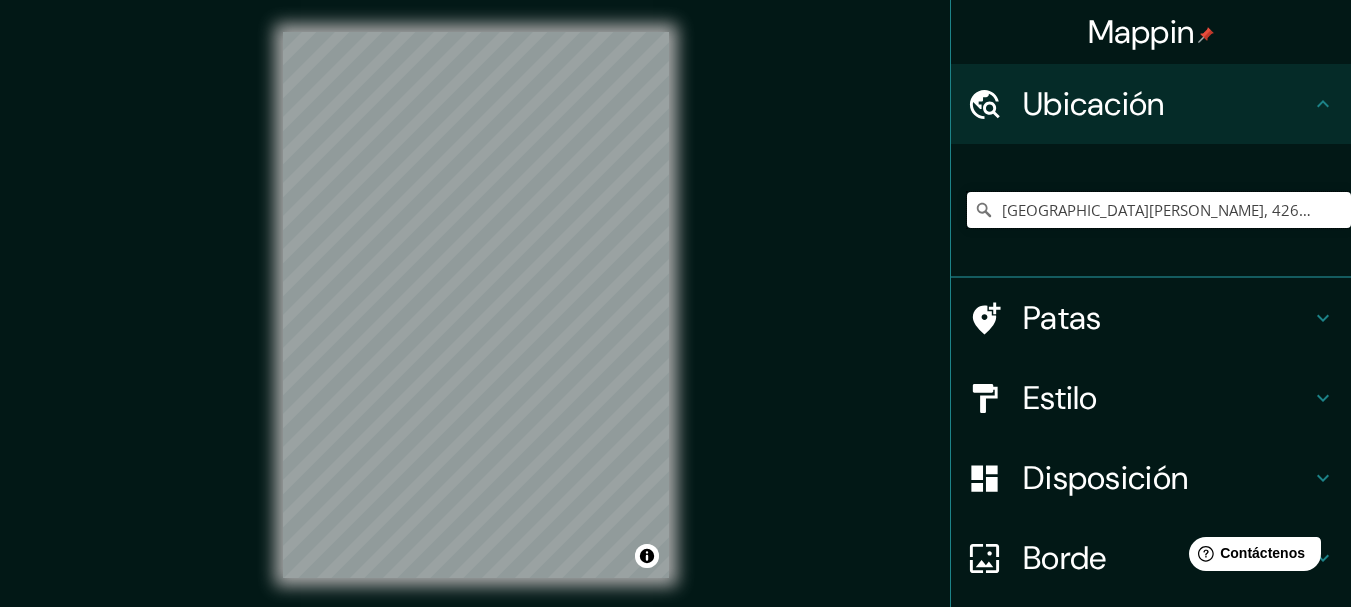 type on "[GEOGRAPHIC_DATA][PERSON_NAME], 42660 Tepatepec, [GEOGRAPHIC_DATA], [GEOGRAPHIC_DATA]" 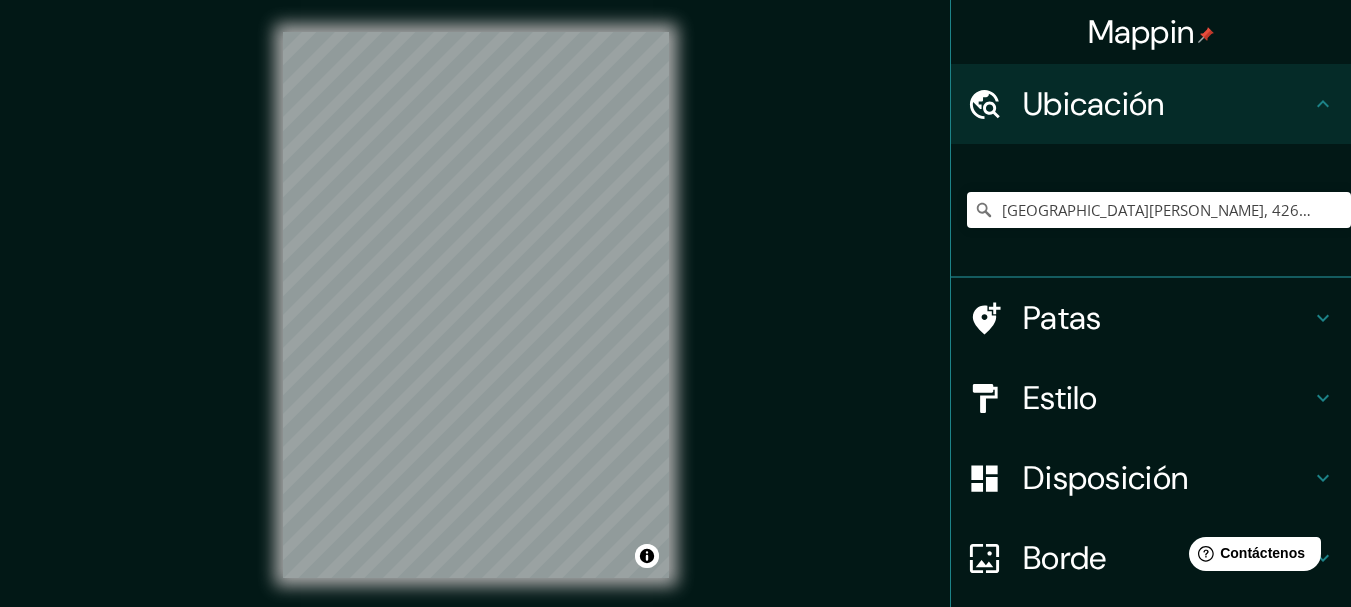 click on "Mappin Ubicación [GEOGRAPHIC_DATA][PERSON_NAME], [GEOGRAPHIC_DATA], [GEOGRAPHIC_DATA], [GEOGRAPHIC_DATA] [GEOGRAPHIC_DATA][PERSON_NAME] 42660 Tepatepec, [GEOGRAPHIC_DATA], [GEOGRAPHIC_DATA] I. [STREET_ADDRESS][PERSON_NAME] [GEOGRAPHIC_DATA], [GEOGRAPHIC_DATA], México Carretera Actopan - Progreso 42665 [PERSON_NAME], [GEOGRAPHIC_DATA], [GEOGRAPHIC_DATA] Patas Estilo Disposición Borde Elige un borde.  Consejo  : puedes opacar las capas del marco para crear efectos geniales. Ninguno Simple Transparente Elegante Tamaño A4 single Crea tu mapa © Mapbox   © OpenStreetMap   Improve this map Si tiene algún problema, sugerencia o inquietud, envíe un correo electrónico a  [EMAIL_ADDRESS][DOMAIN_NAME]  .   . ." at bounding box center [675, 321] 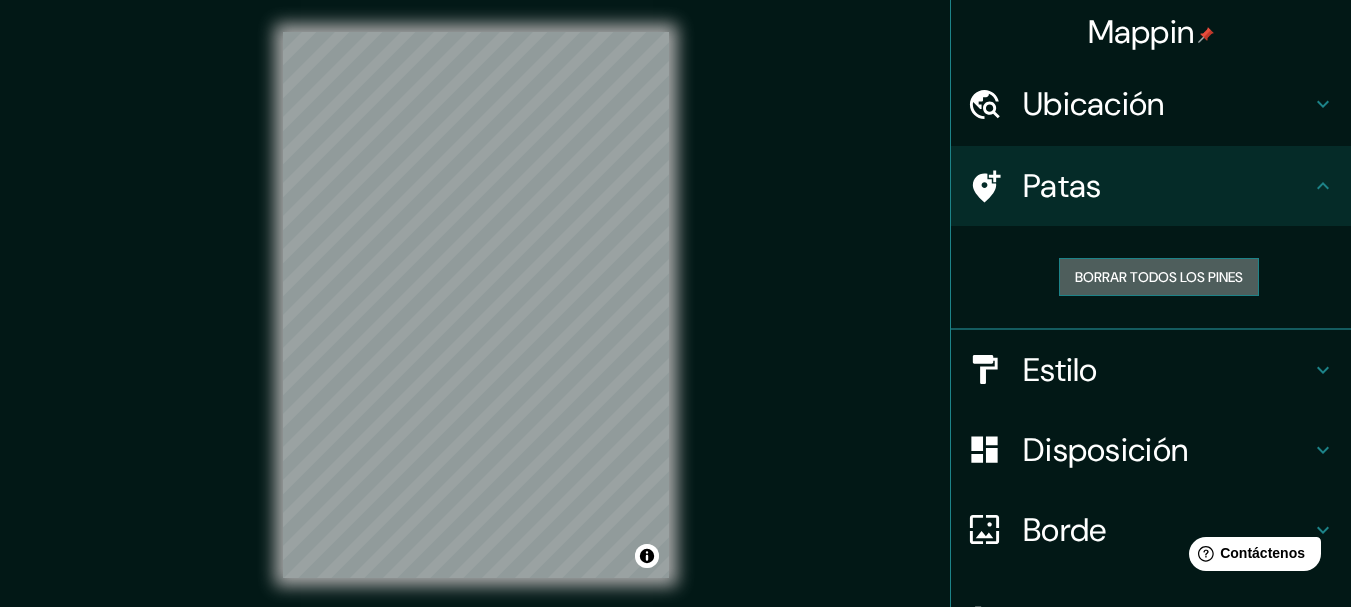 click on "Borrar todos los pines" at bounding box center (1159, 277) 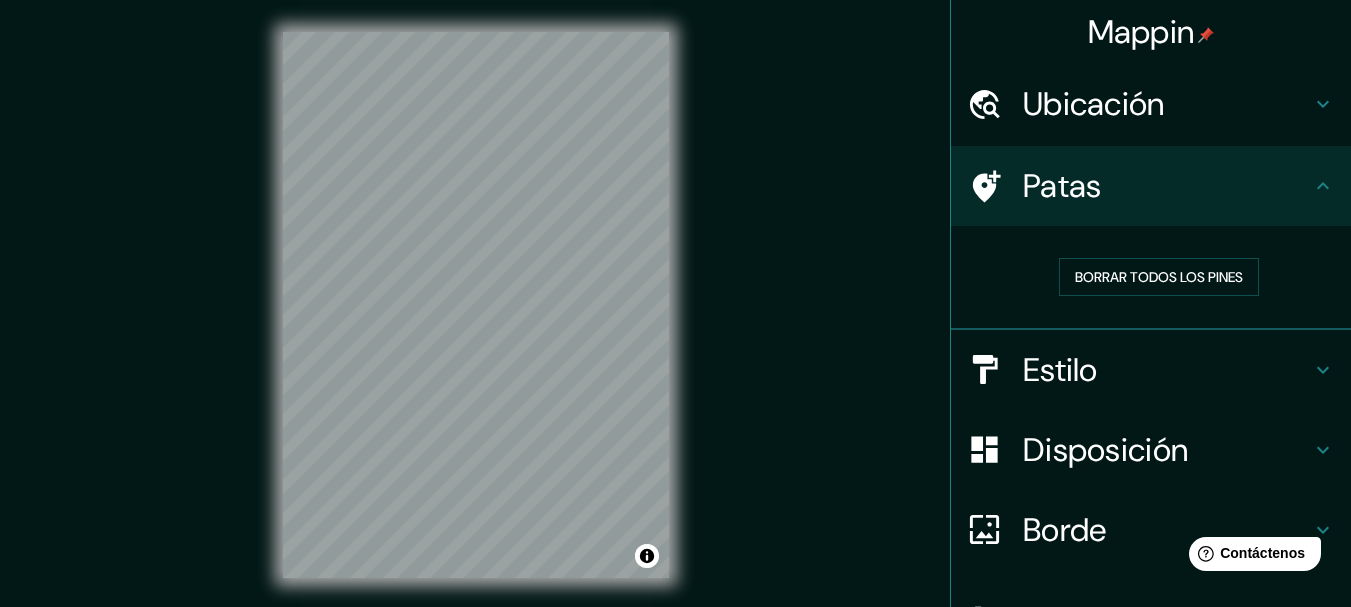 click 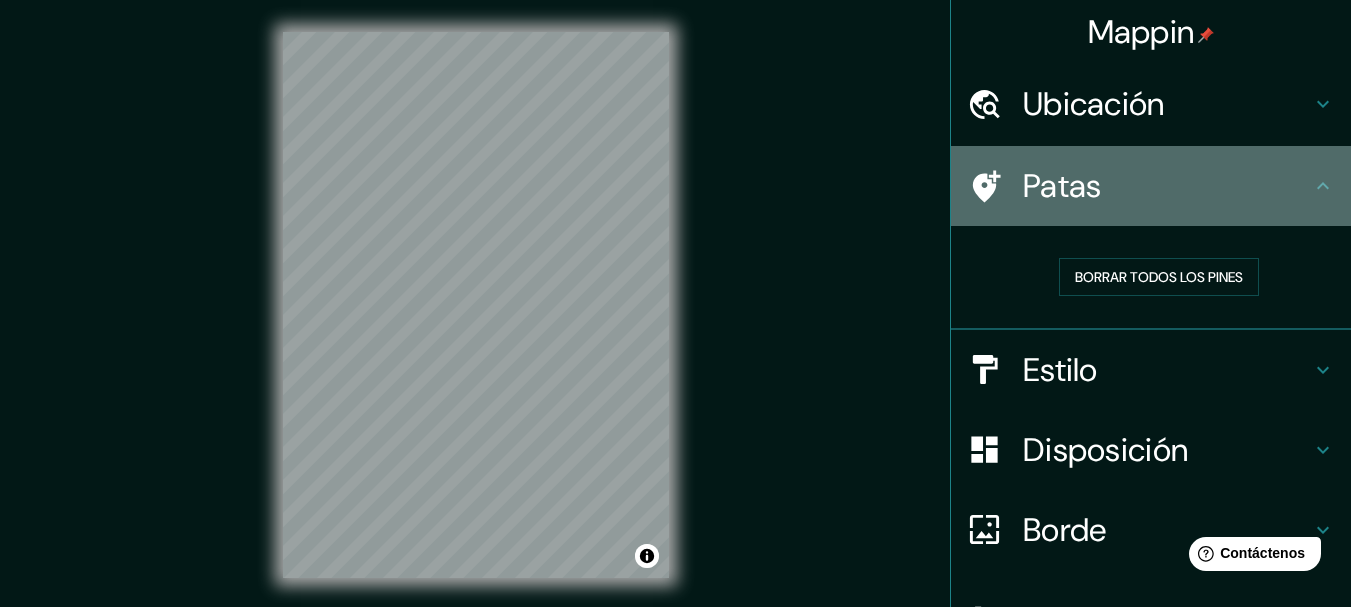 click 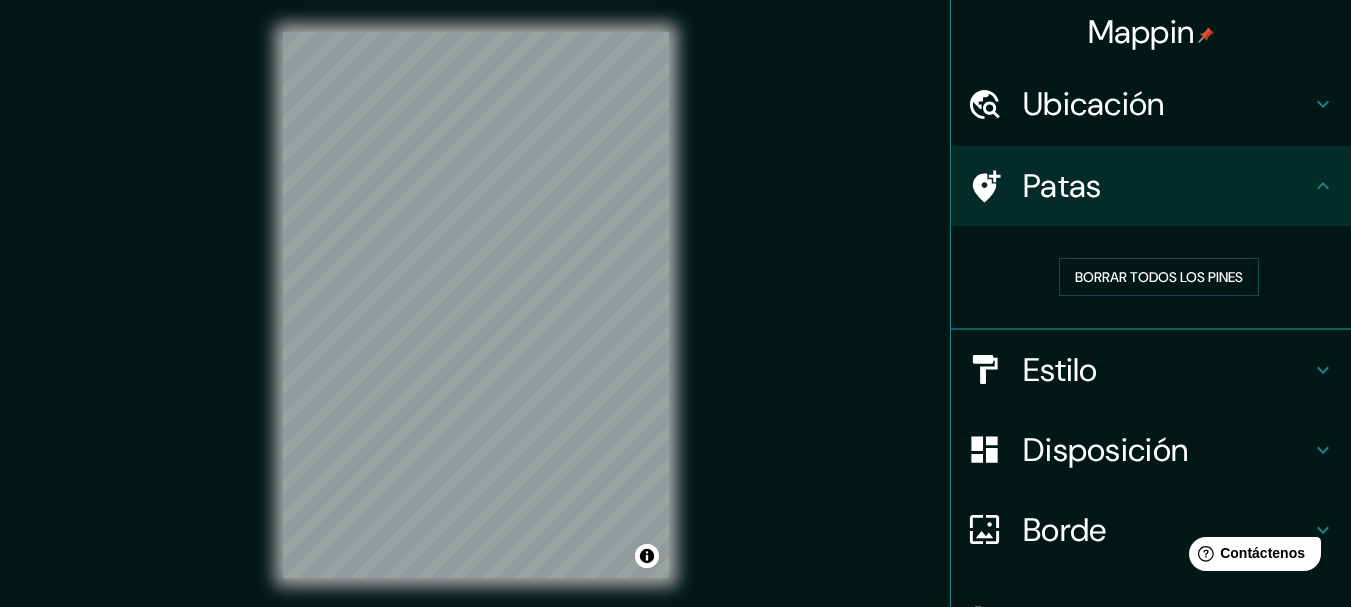 click 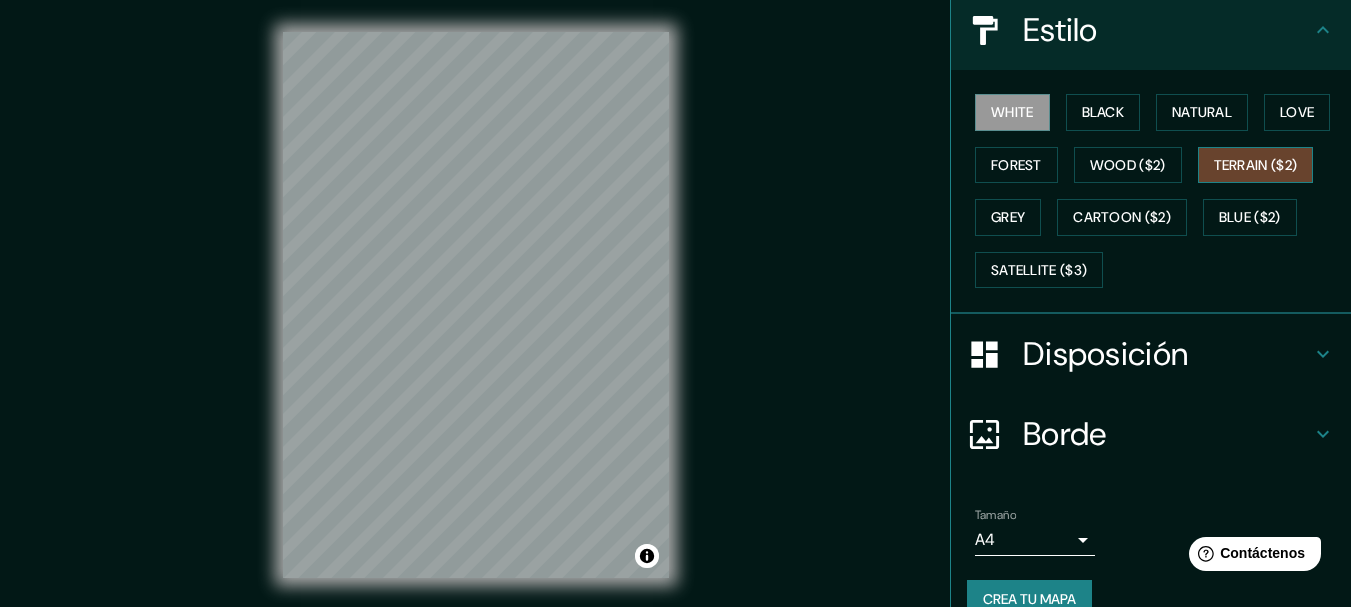 scroll, scrollTop: 271, scrollLeft: 0, axis: vertical 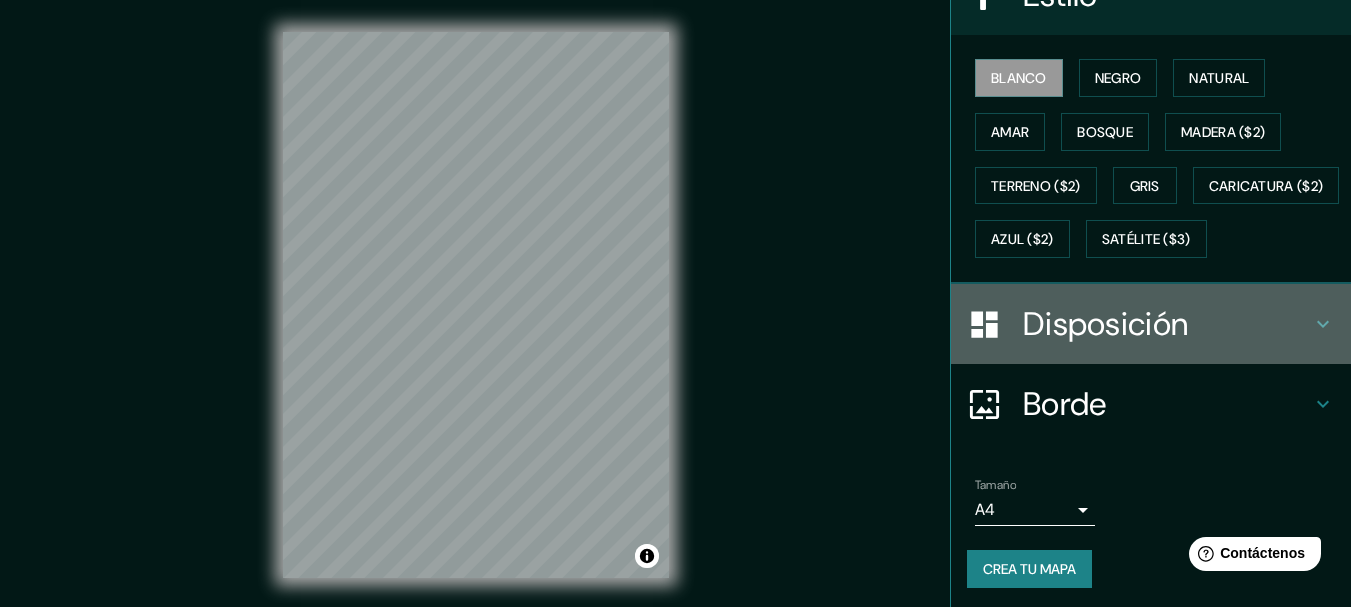 click 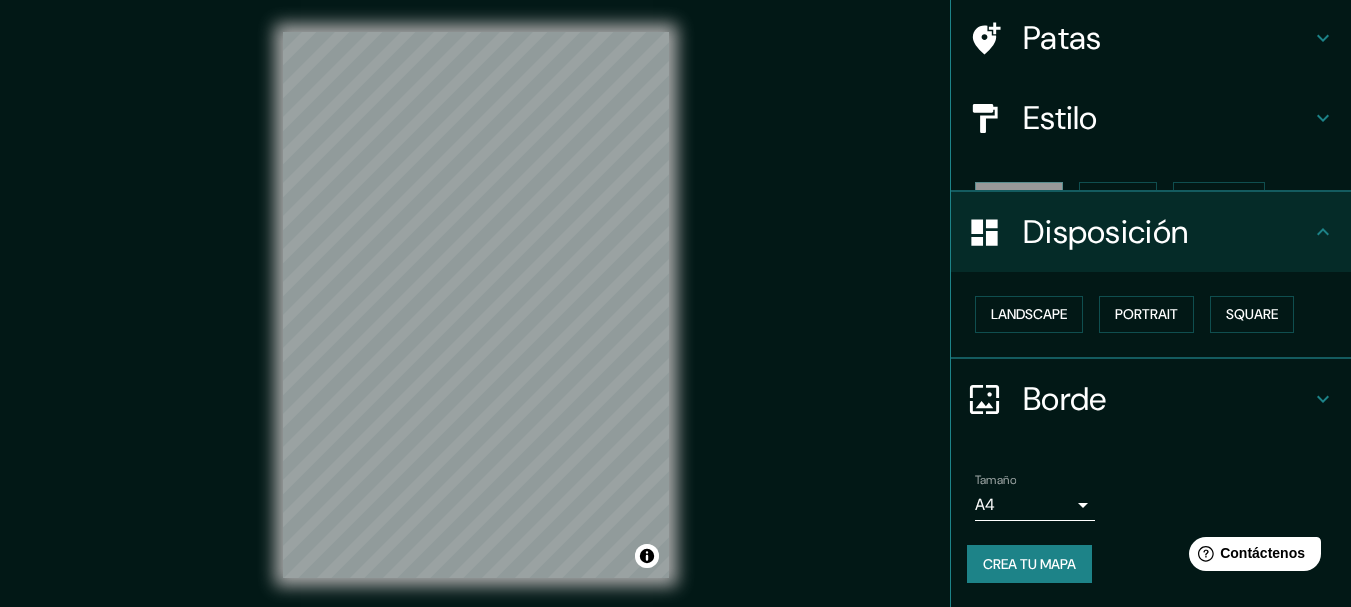 scroll, scrollTop: 114, scrollLeft: 0, axis: vertical 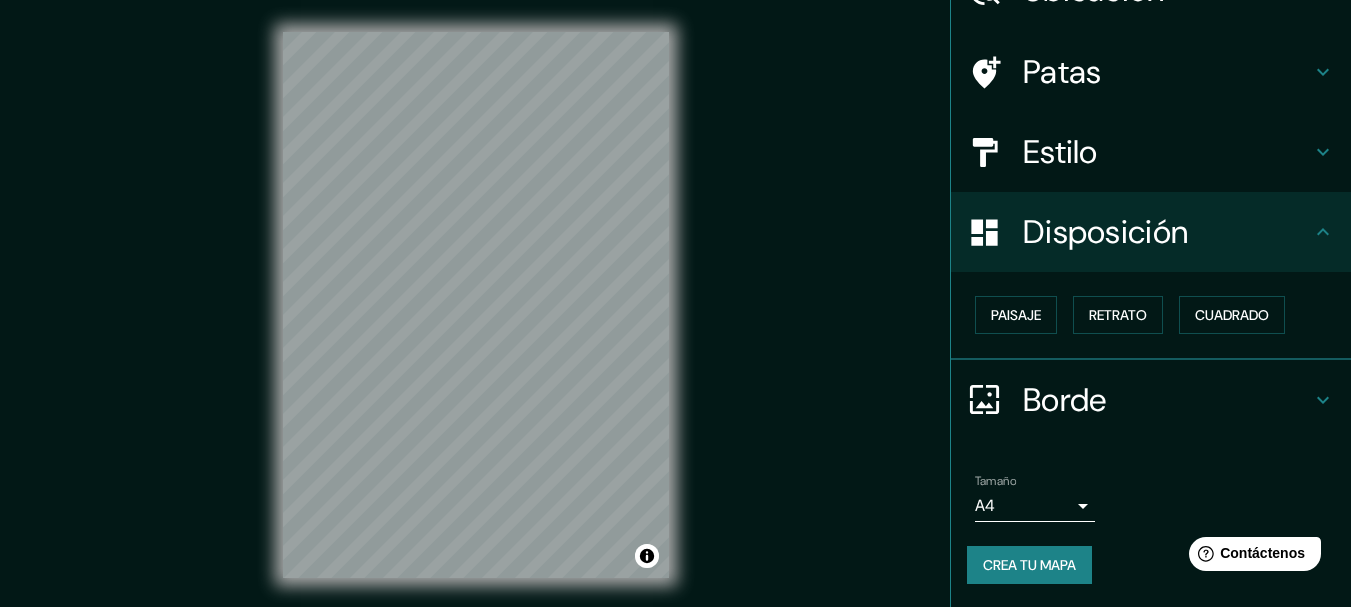 click 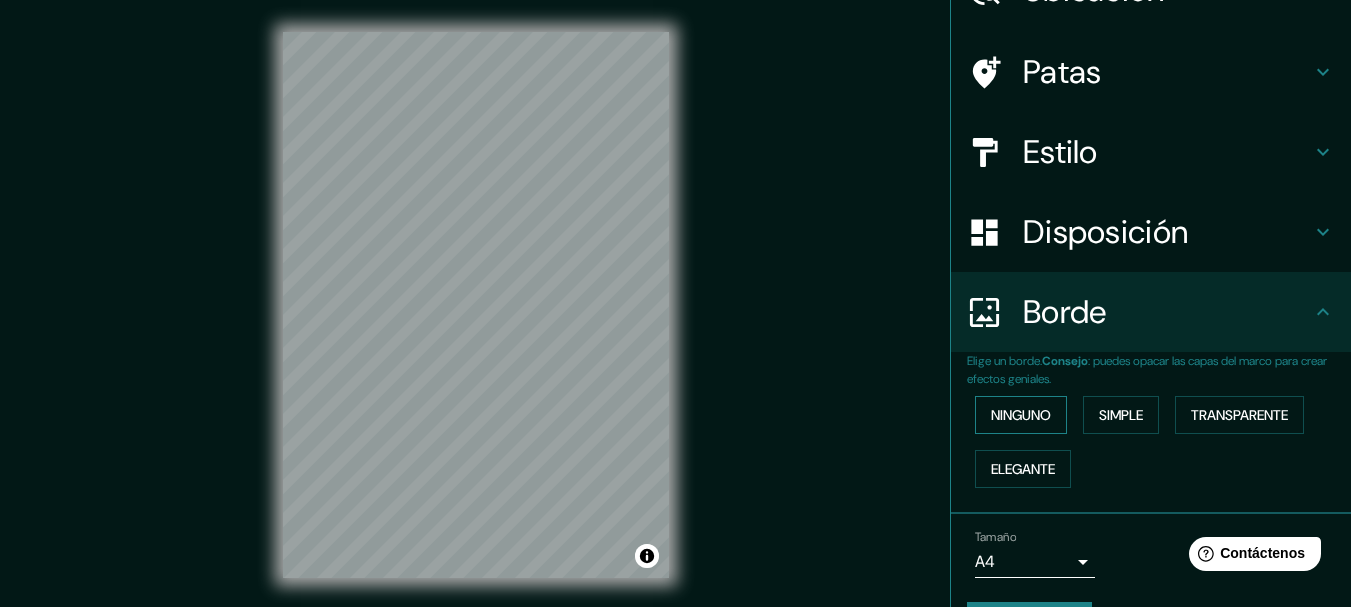 click on "Ninguno" at bounding box center (1021, 415) 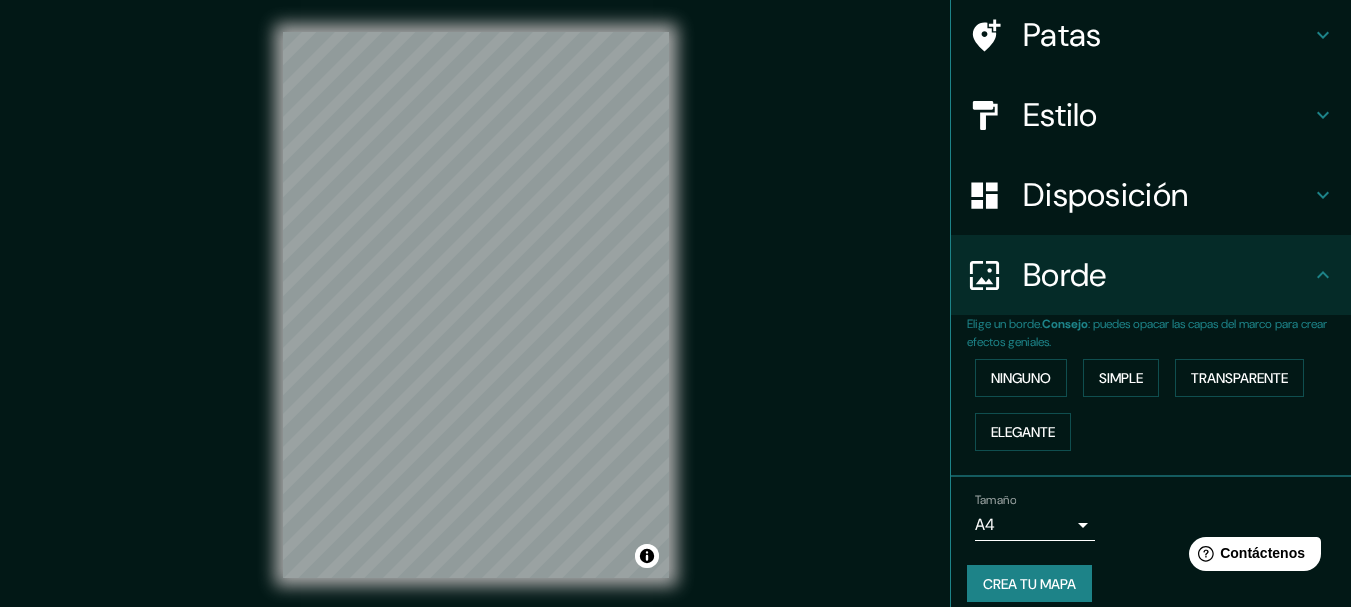scroll, scrollTop: 170, scrollLeft: 0, axis: vertical 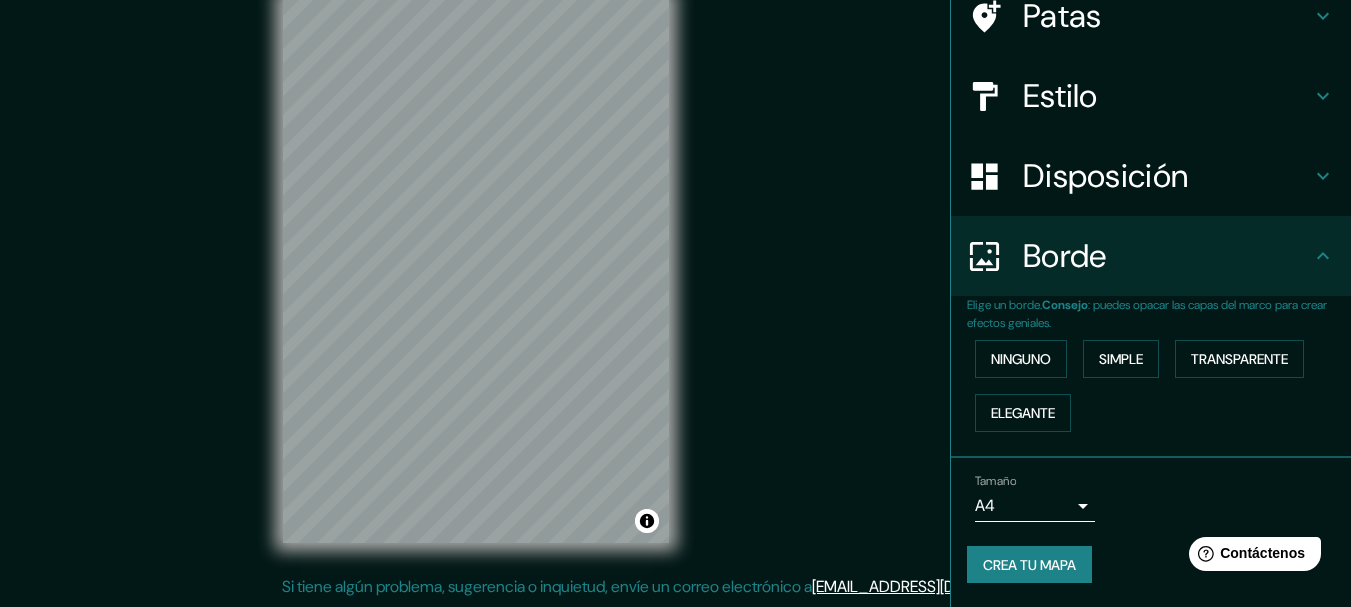 click on "Mappin Ubicación [GEOGRAPHIC_DATA][PERSON_NAME], [GEOGRAPHIC_DATA], [GEOGRAPHIC_DATA], [GEOGRAPHIC_DATA] [GEOGRAPHIC_DATA][PERSON_NAME] 42660 Tepatepec, [GEOGRAPHIC_DATA], [GEOGRAPHIC_DATA] I. [STREET_ADDRESS][PERSON_NAME] [GEOGRAPHIC_DATA], [GEOGRAPHIC_DATA], México Carretera Actopan - Progreso 42665 [PERSON_NAME], [GEOGRAPHIC_DATA], [GEOGRAPHIC_DATA] Patas Estilo Disposición Borde Elige un borde.  Consejo  : puedes opacar las capas del marco para crear efectos geniales. Ninguno Simple Transparente Elegante Tamaño A4 single Crea tu mapa © Mapbox   © OpenStreetMap   Improve this map Si tiene algún problema, sugerencia o inquietud, envíe un correo electrónico a  [EMAIL_ADDRESS][DOMAIN_NAME]  .   . ." at bounding box center [675, 286] 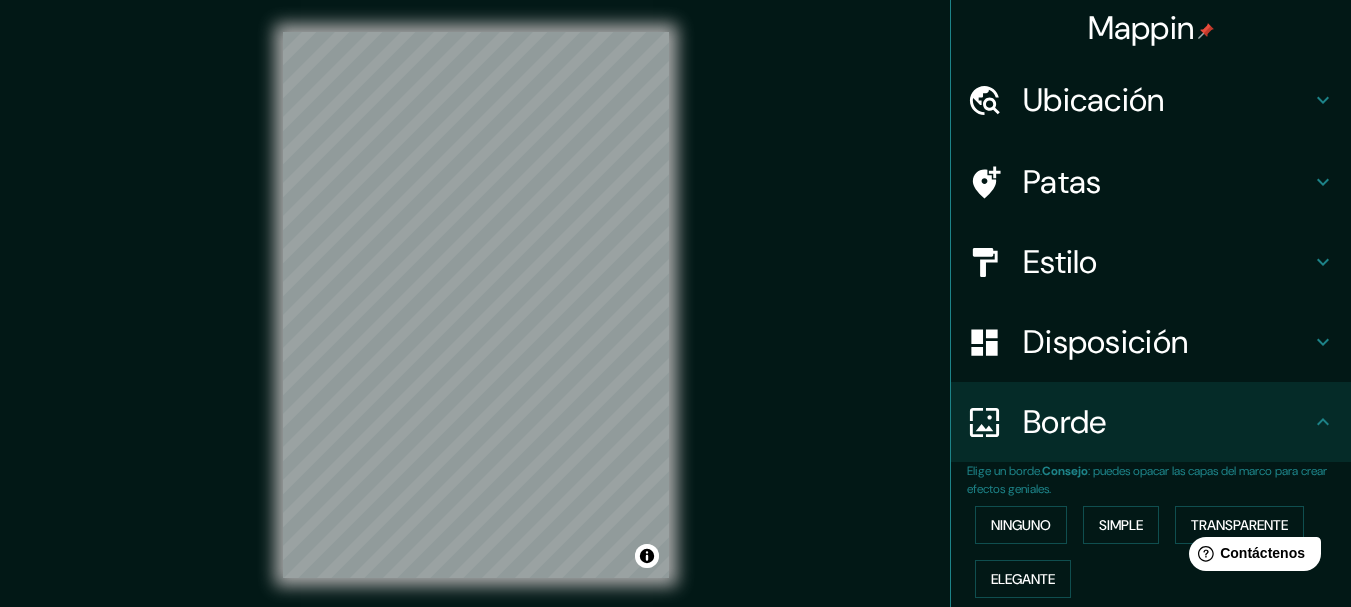 scroll, scrollTop: 0, scrollLeft: 0, axis: both 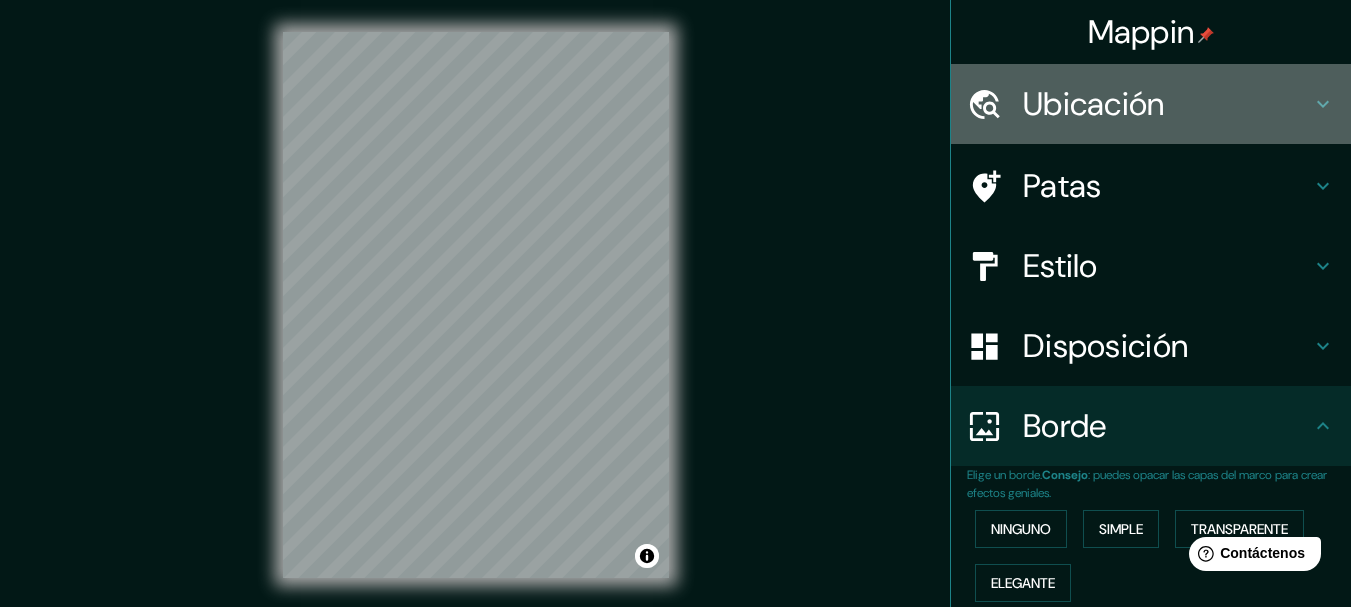 click 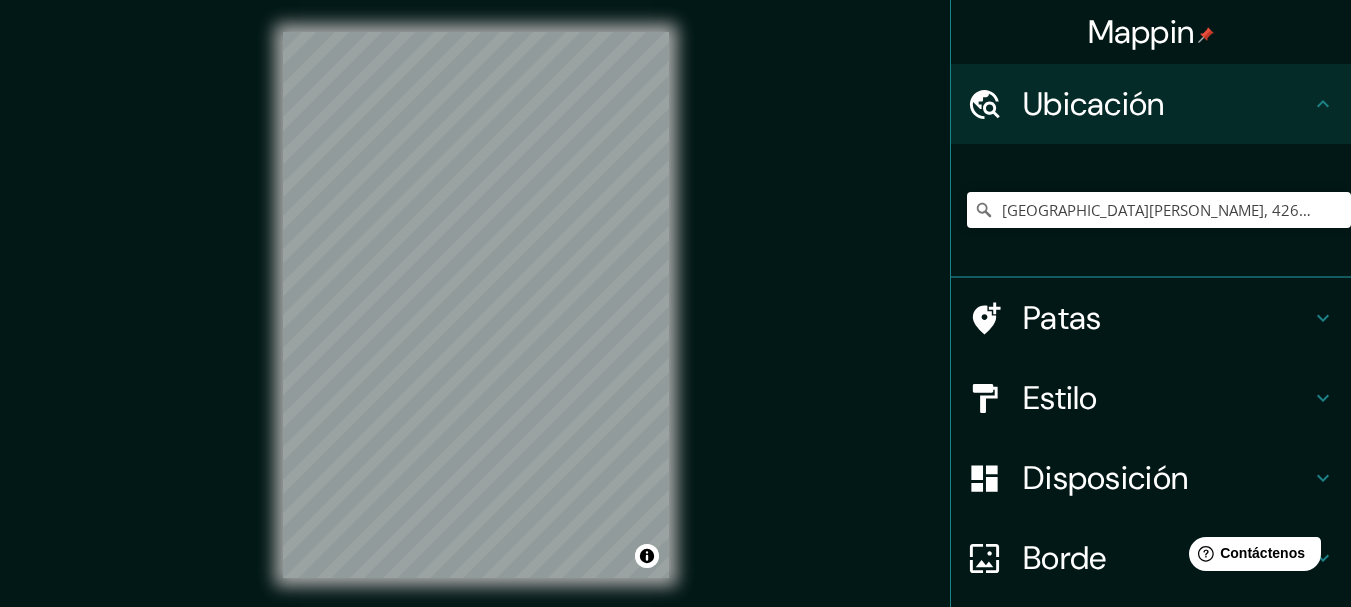 click on "Mappin Ubicación [GEOGRAPHIC_DATA][PERSON_NAME], [GEOGRAPHIC_DATA], [GEOGRAPHIC_DATA], [GEOGRAPHIC_DATA] [GEOGRAPHIC_DATA][PERSON_NAME] 42660 Tepatepec, [GEOGRAPHIC_DATA], [GEOGRAPHIC_DATA] I. [STREET_ADDRESS][PERSON_NAME] [GEOGRAPHIC_DATA], [GEOGRAPHIC_DATA], México Carretera Actopan - Progreso 42665 [PERSON_NAME], [GEOGRAPHIC_DATA], [GEOGRAPHIC_DATA] Patas Estilo Disposición Borde Elige un borde.  Consejo  : puedes opacar las capas del marco para crear efectos geniales. Ninguno Simple Transparente Elegante Tamaño A4 single Crea tu mapa © Mapbox   © OpenStreetMap   Improve this map Si tiene algún problema, sugerencia o inquietud, envíe un correo electrónico a  [EMAIL_ADDRESS][DOMAIN_NAME]  .   . ." at bounding box center (675, 321) 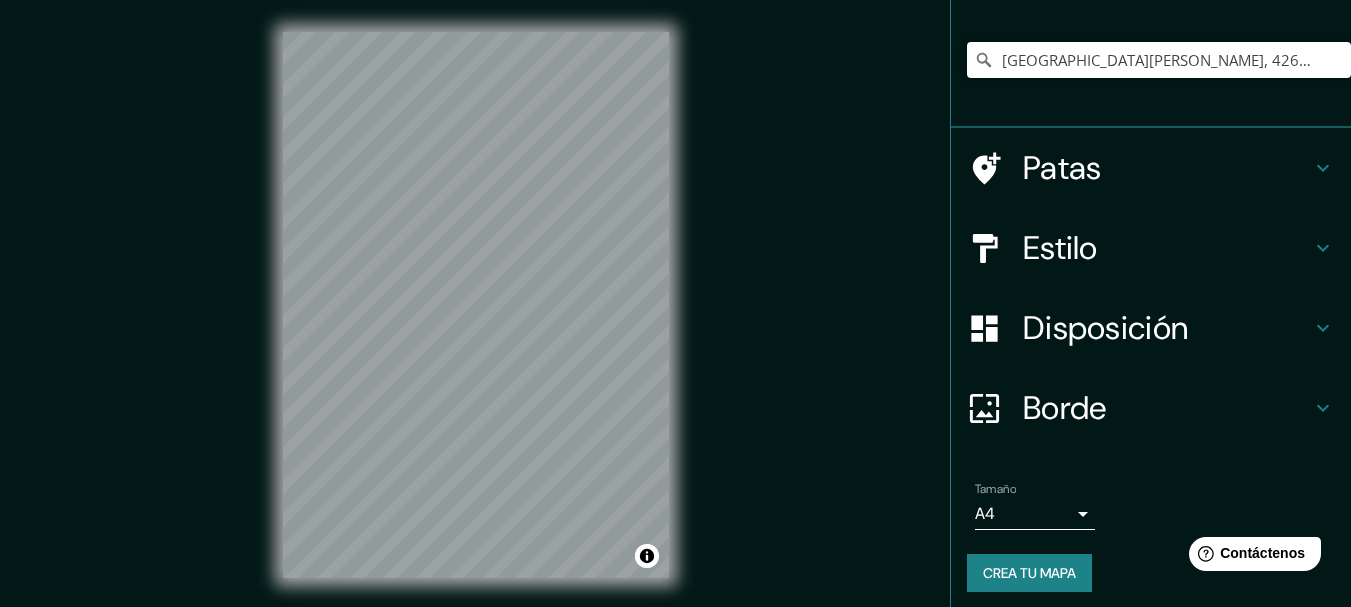 scroll, scrollTop: 159, scrollLeft: 0, axis: vertical 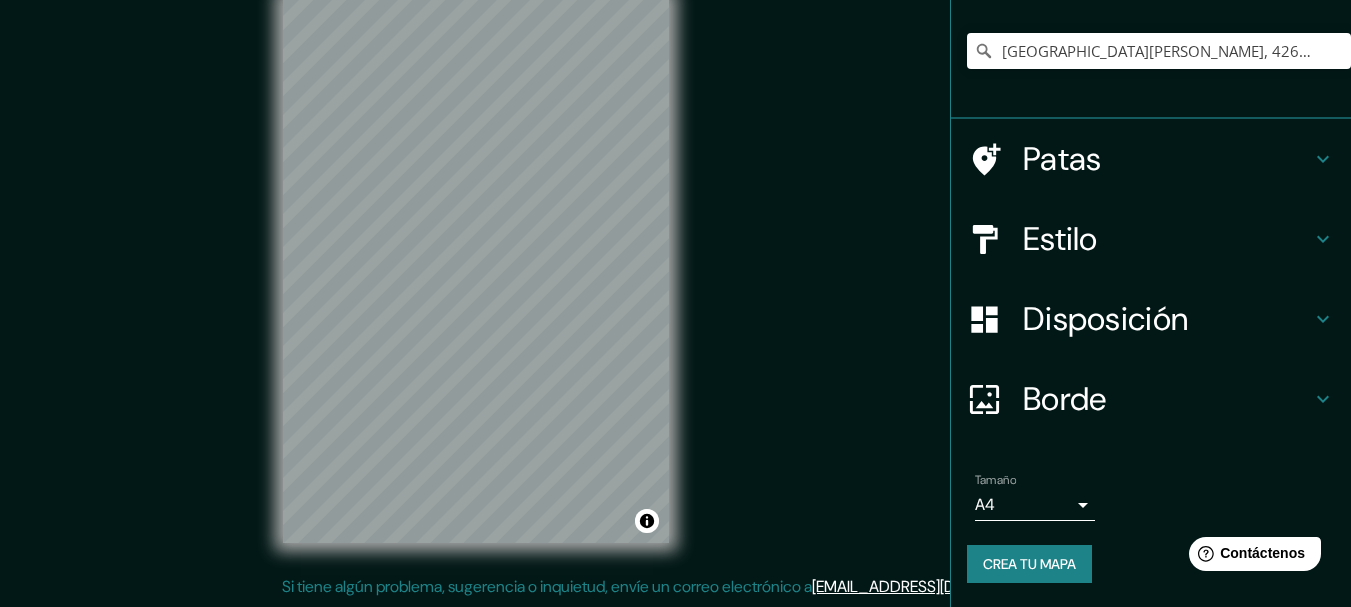 click on "Mappin Ubicación [GEOGRAPHIC_DATA][PERSON_NAME], [GEOGRAPHIC_DATA], [GEOGRAPHIC_DATA], [GEOGRAPHIC_DATA] [GEOGRAPHIC_DATA][PERSON_NAME] 42660 Tepatepec, [GEOGRAPHIC_DATA], [GEOGRAPHIC_DATA] I. [STREET_ADDRESS][PERSON_NAME] [GEOGRAPHIC_DATA], [GEOGRAPHIC_DATA], México Carretera Actopan - Progreso 42665 [PERSON_NAME], [GEOGRAPHIC_DATA], [GEOGRAPHIC_DATA] Patas Estilo Disposición Borde Elige un borde.  Consejo  : puedes opacar las capas del marco para crear efectos geniales. Ninguno Simple Transparente Elegante Tamaño A4 single Crea tu mapa © Mapbox   © OpenStreetMap   Improve this map Si tiene algún problema, sugerencia o inquietud, envíe un correo electrónico a  [EMAIL_ADDRESS][DOMAIN_NAME]  .   . . Texto original Valora esta traducción Tu opinión servirá para ayudar a mejorar el Traductor de Google" at bounding box center [675, 268] 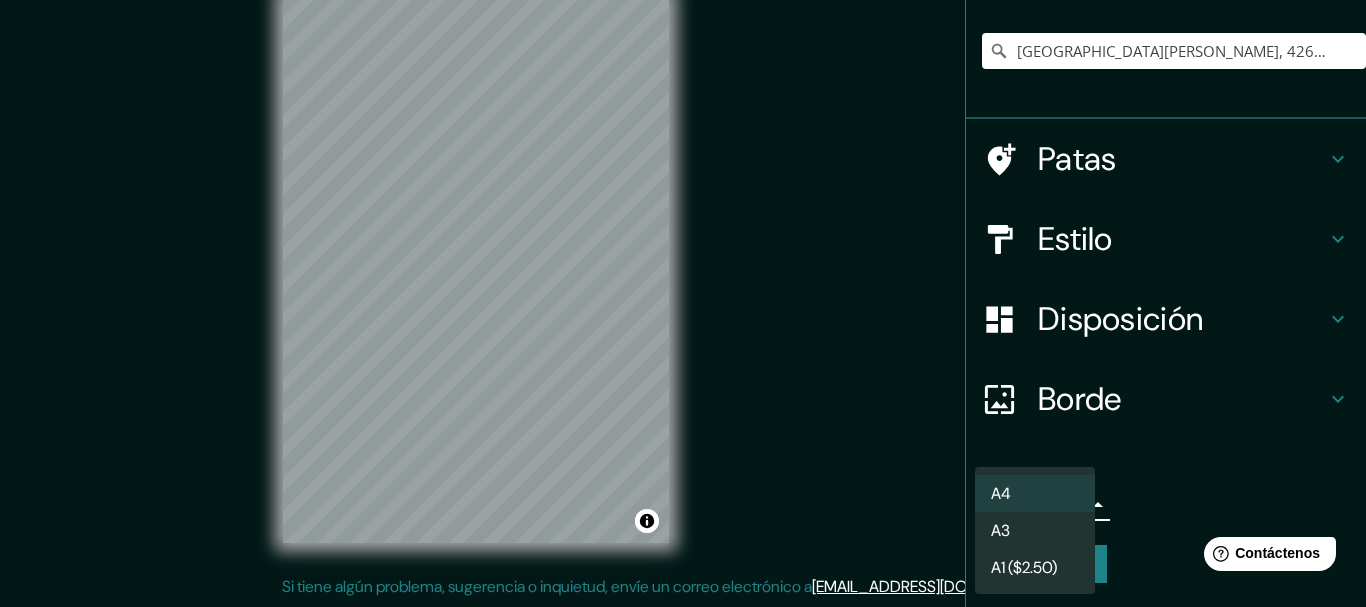 click on "A3" at bounding box center [1035, 530] 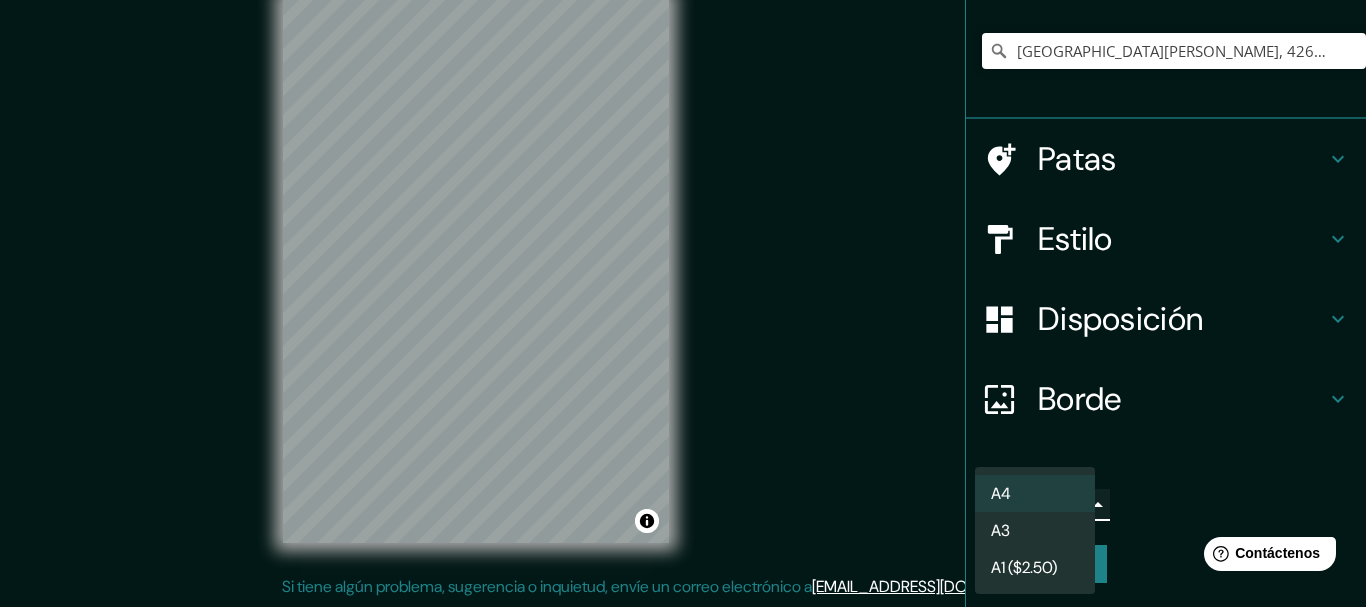 type on "a4" 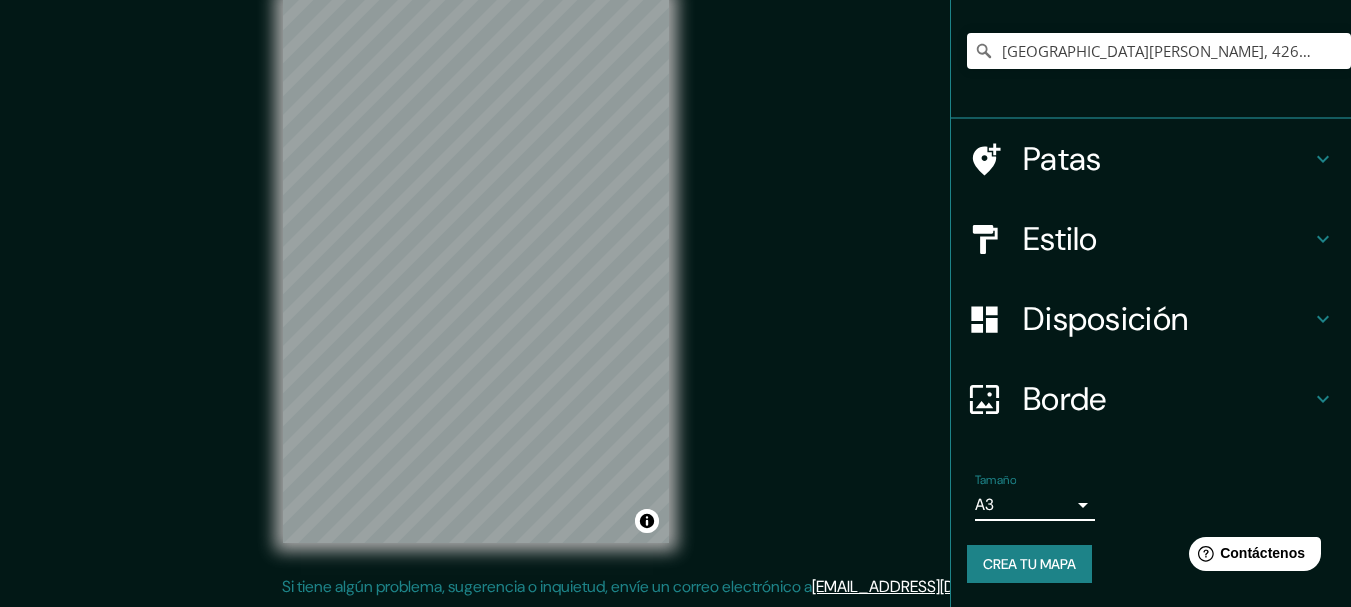 click on "Borde" at bounding box center (1167, 399) 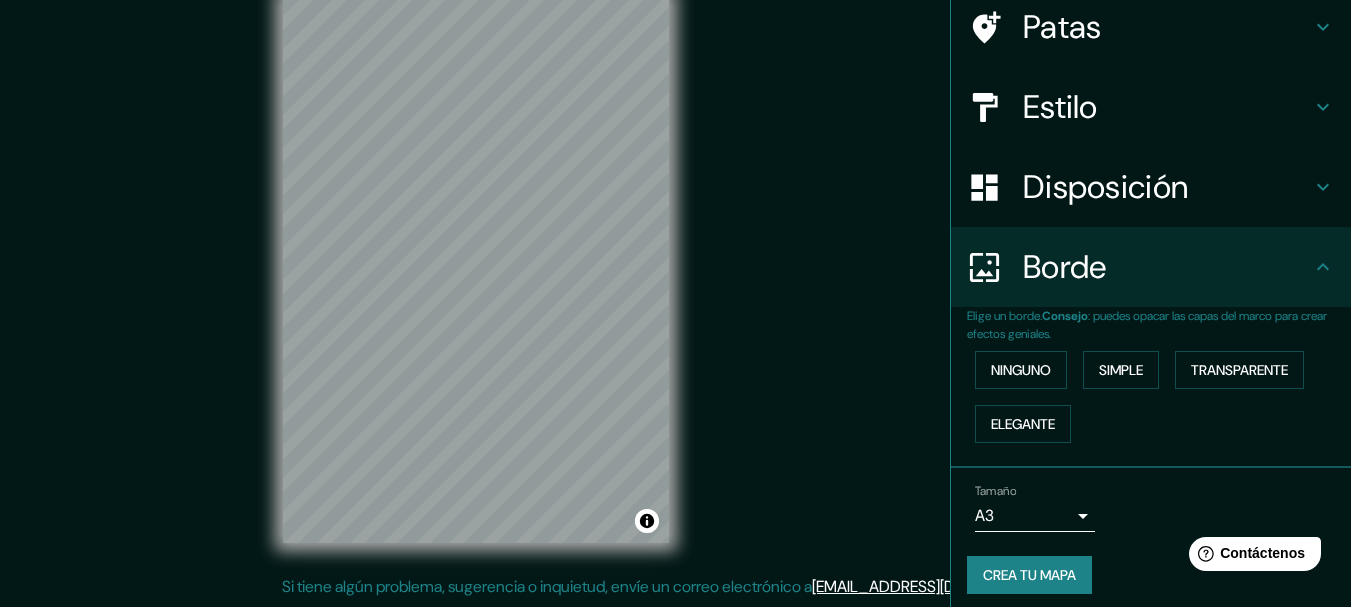 scroll, scrollTop: 127, scrollLeft: 0, axis: vertical 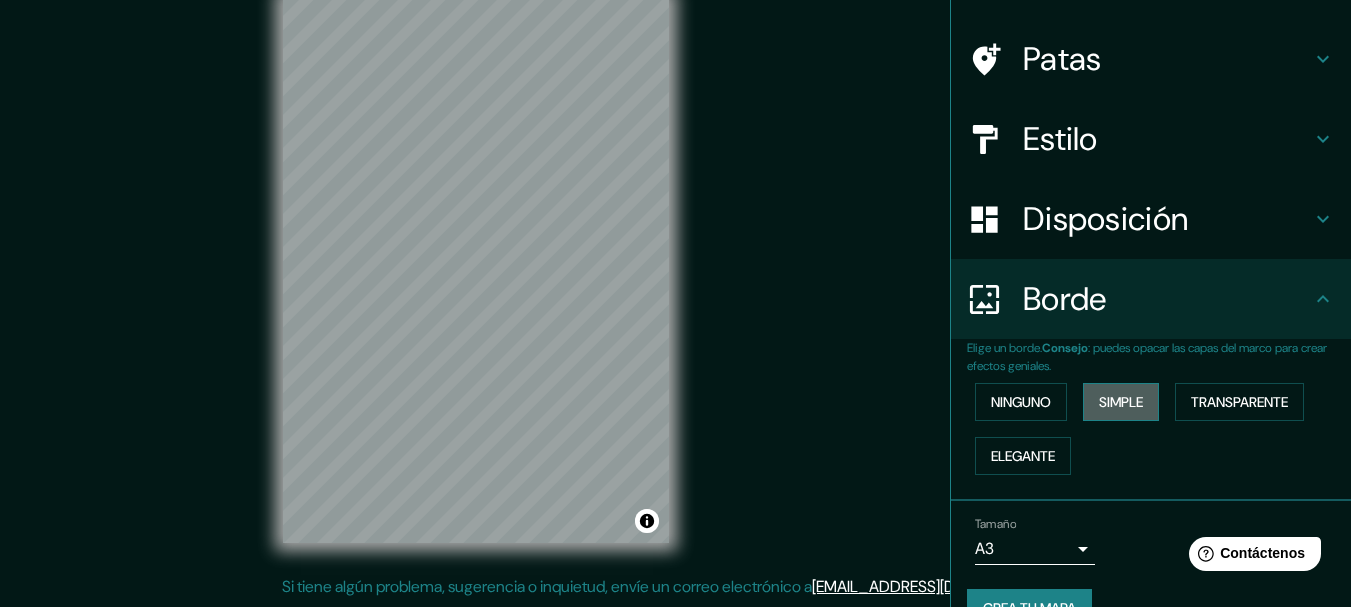 drag, startPoint x: 1140, startPoint y: 395, endPoint x: 1114, endPoint y: 398, distance: 26.172504 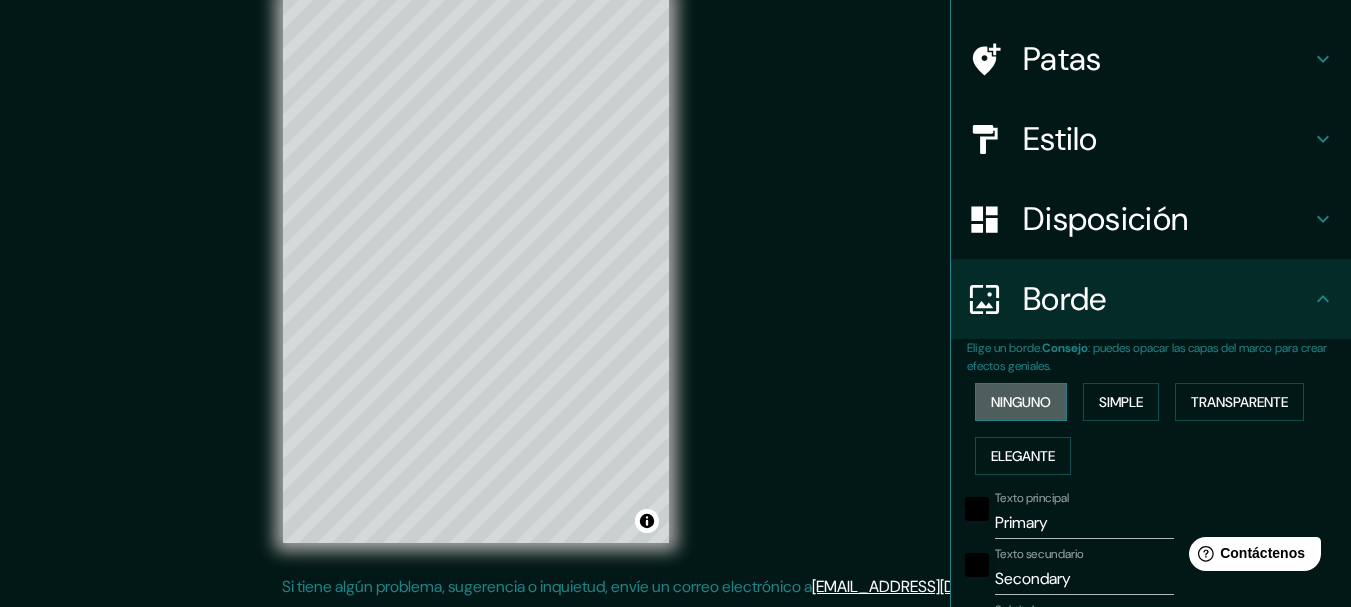 click on "Ninguno" at bounding box center (1021, 402) 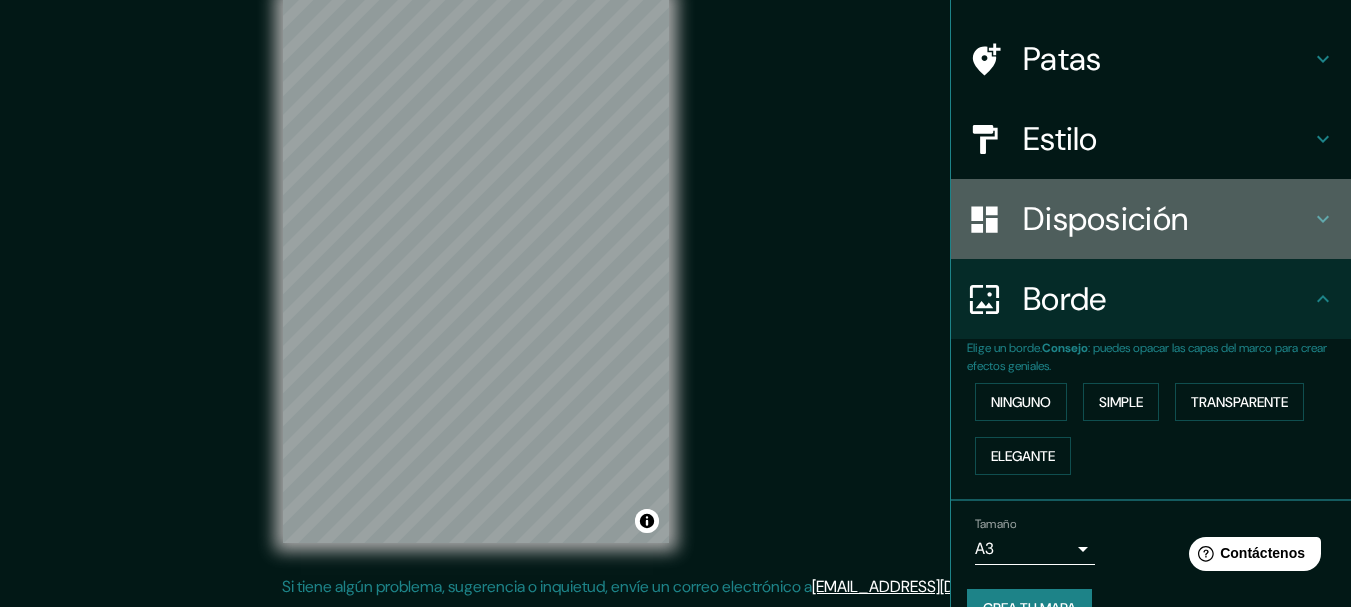 click on "Disposición" at bounding box center (1105, 219) 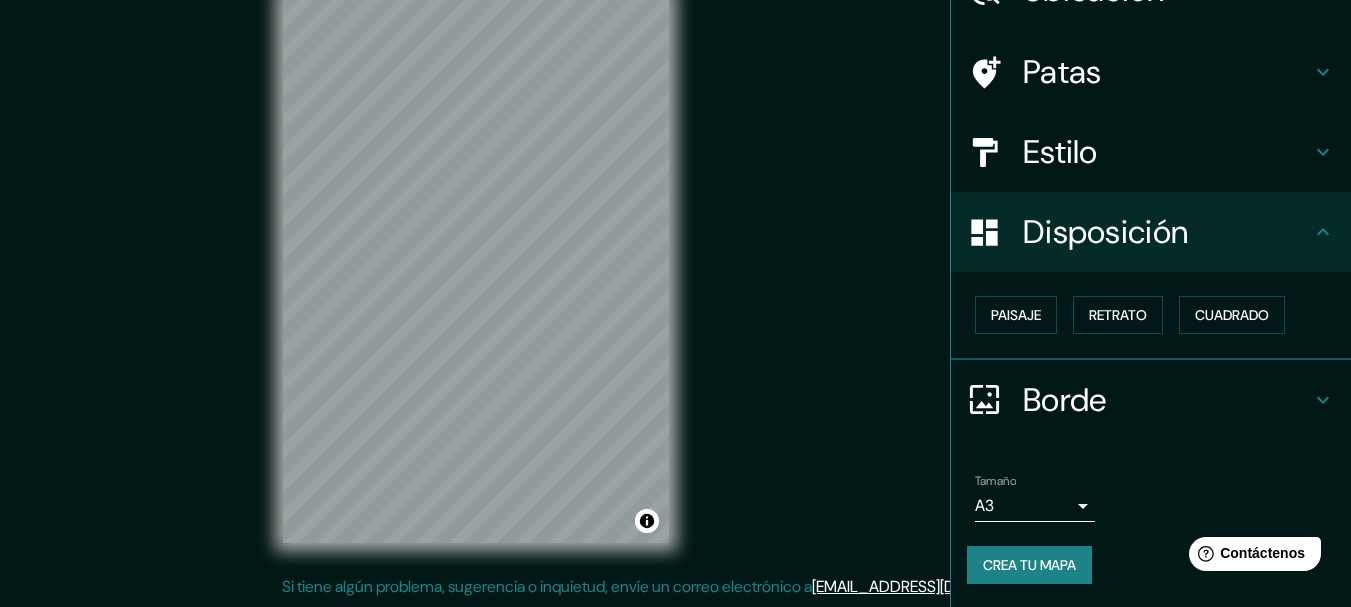 scroll, scrollTop: 114, scrollLeft: 0, axis: vertical 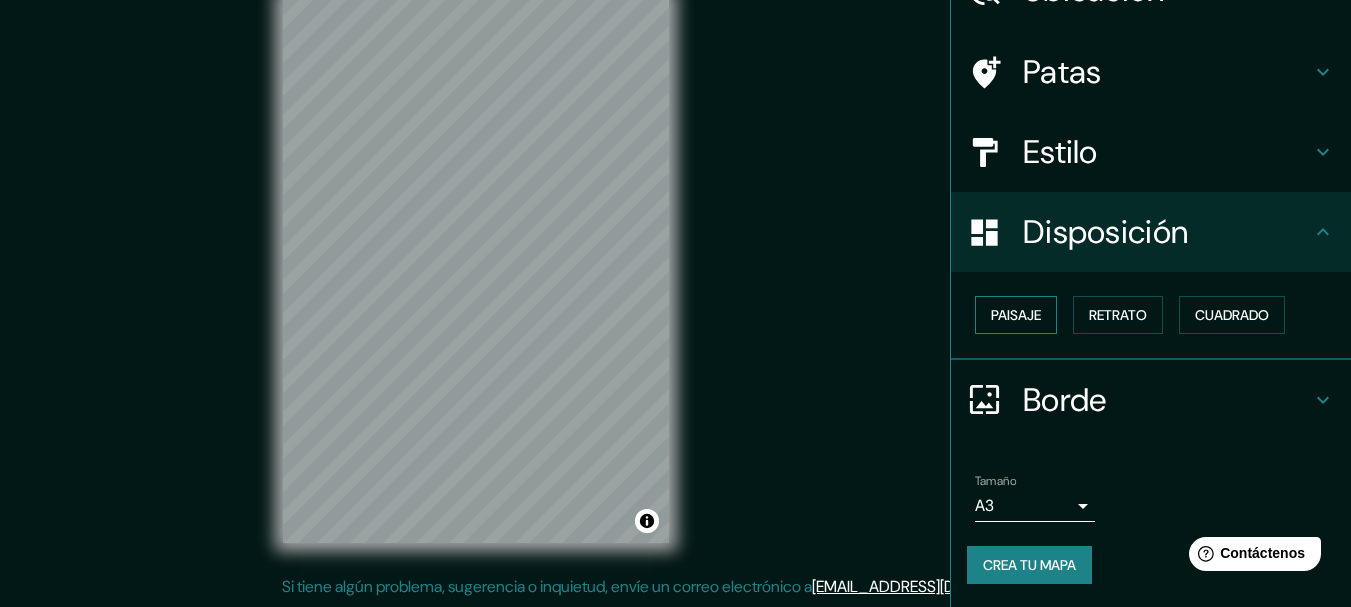 click on "Paisaje" at bounding box center (1016, 315) 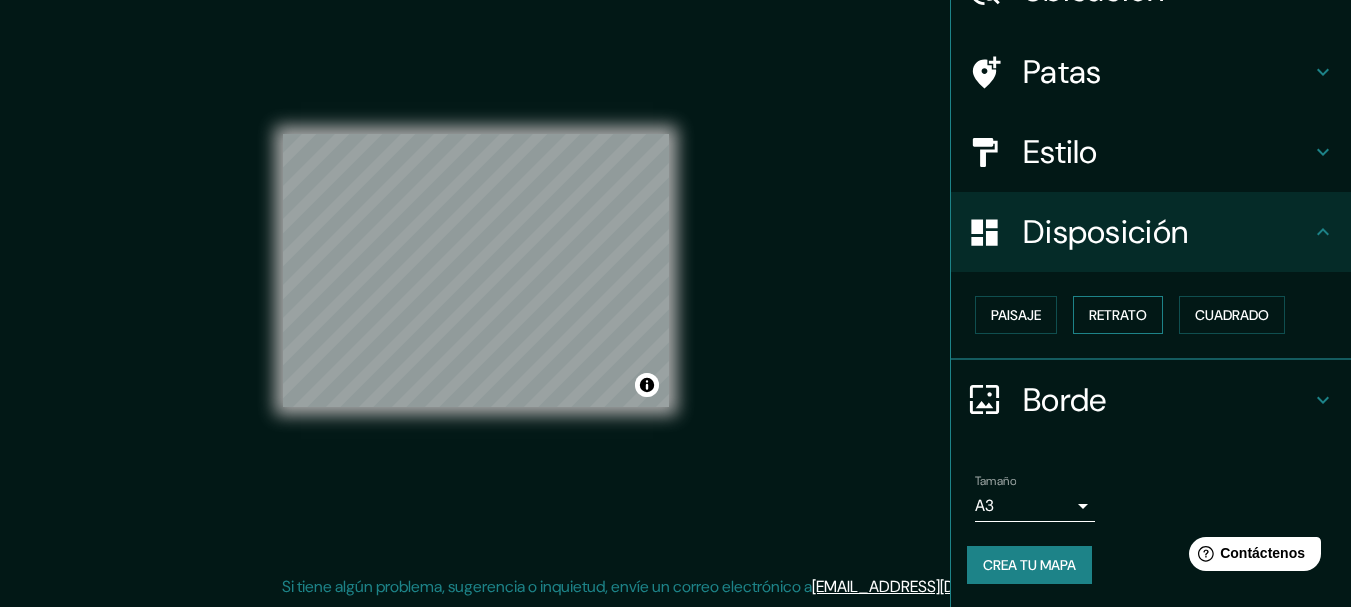 click on "Retrato" at bounding box center (1118, 315) 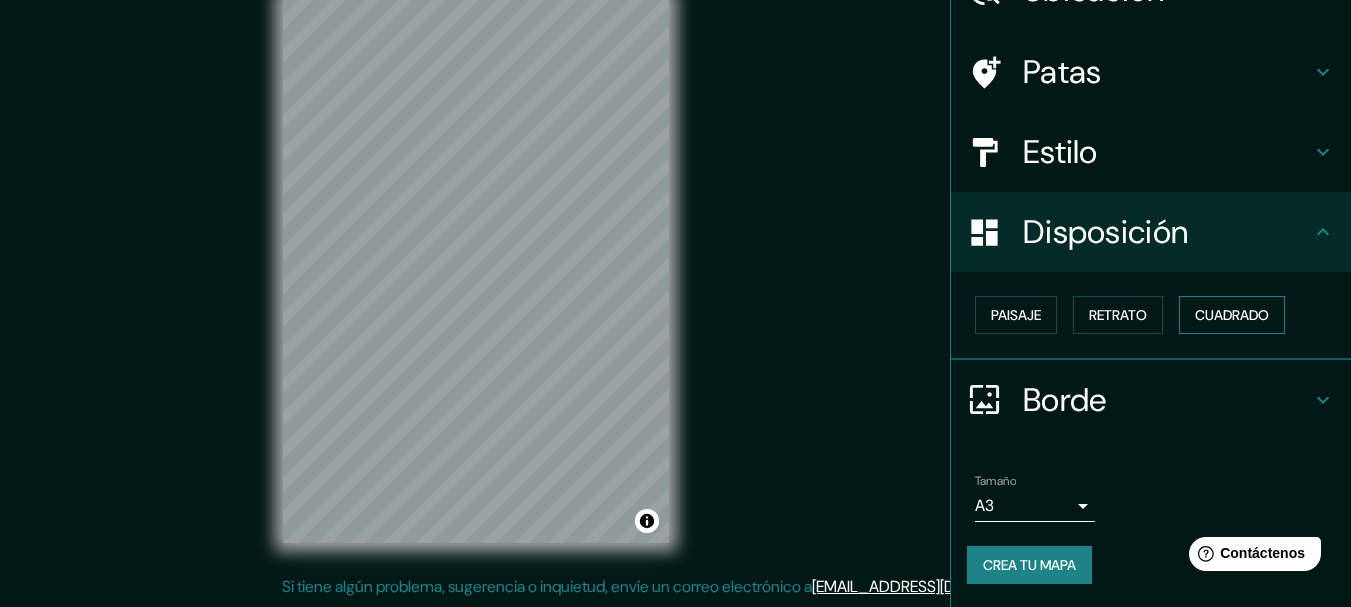 click on "Cuadrado" at bounding box center [1232, 315] 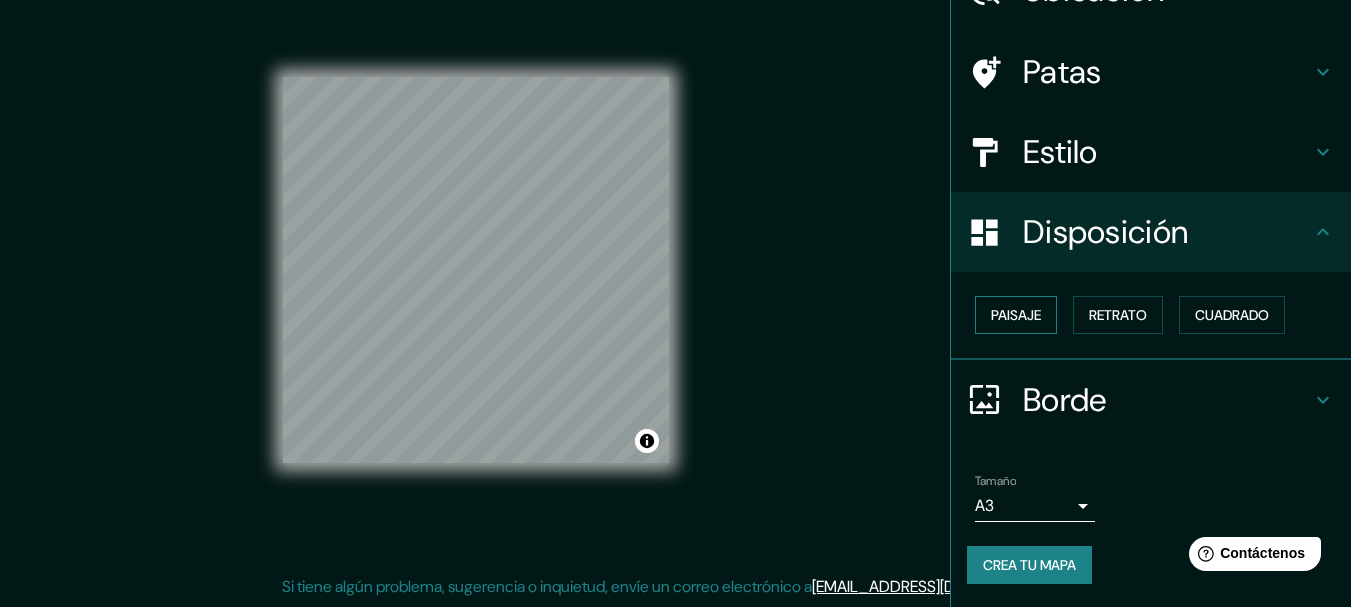 click on "Paisaje" at bounding box center [1016, 315] 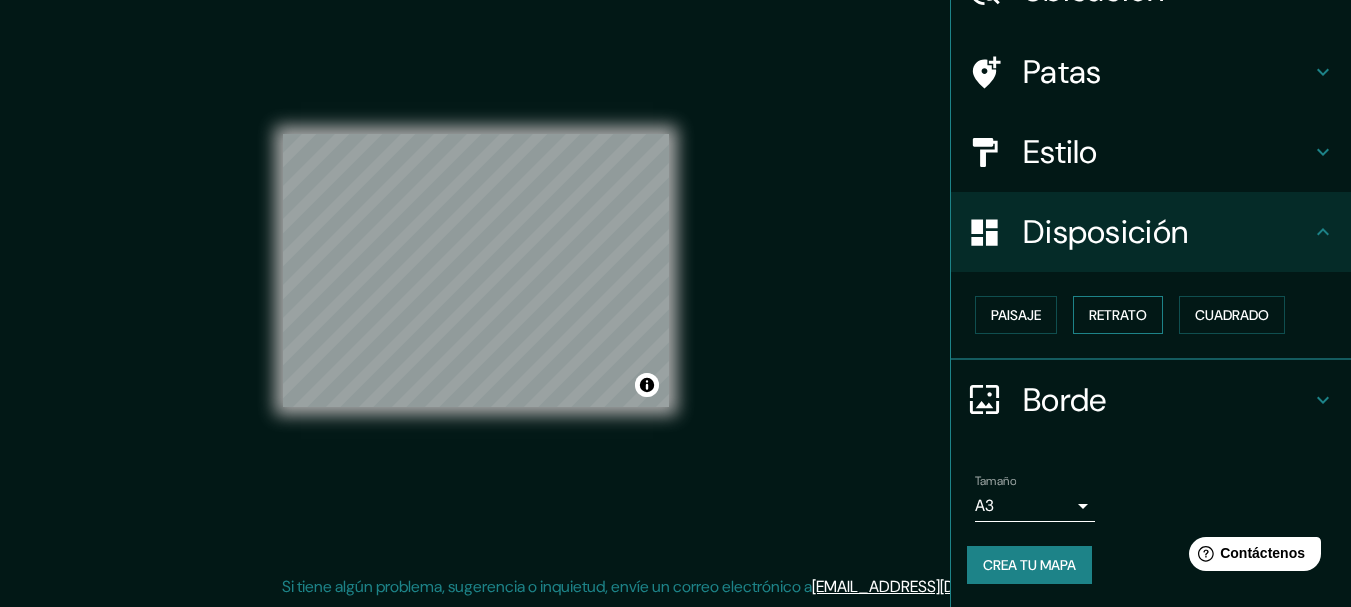 click on "Retrato" at bounding box center (1118, 315) 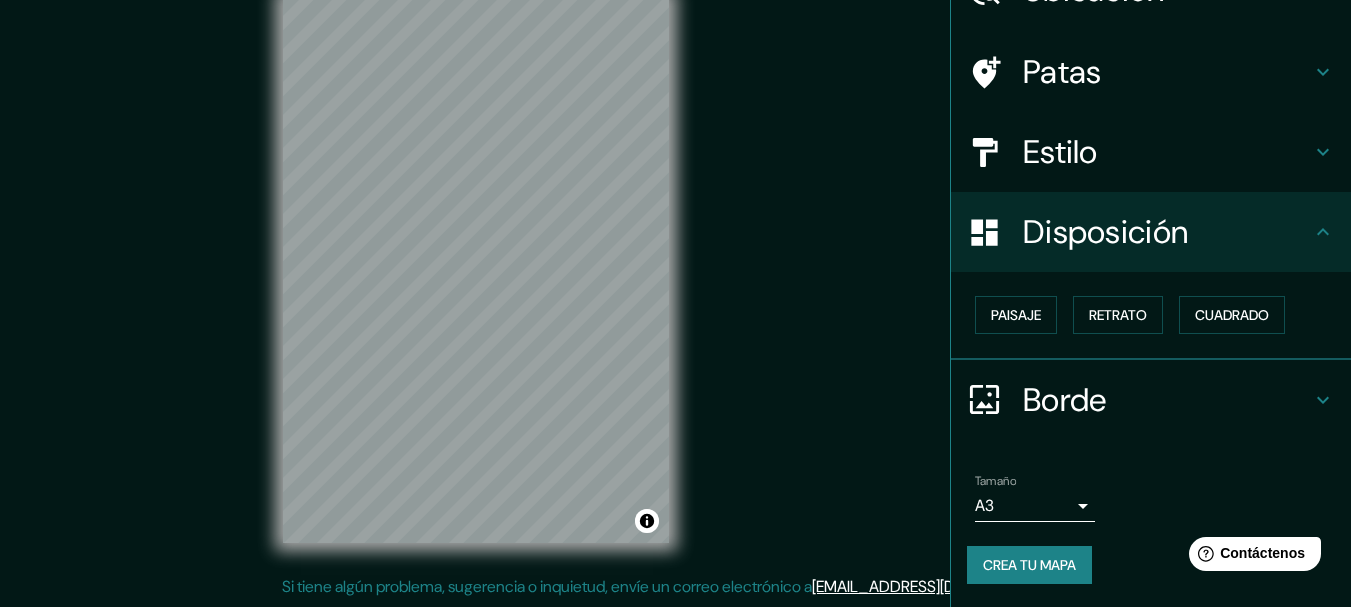 scroll, scrollTop: 0, scrollLeft: 0, axis: both 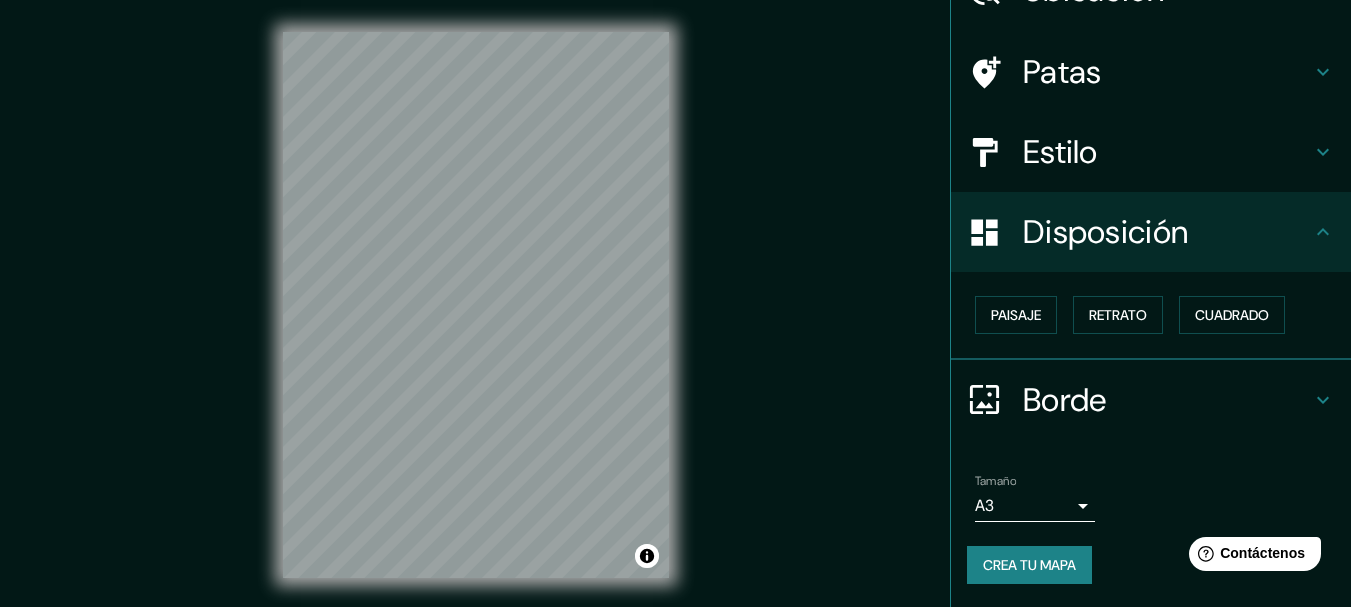 drag, startPoint x: 829, startPoint y: 288, endPoint x: 830, endPoint y: 275, distance: 13.038404 